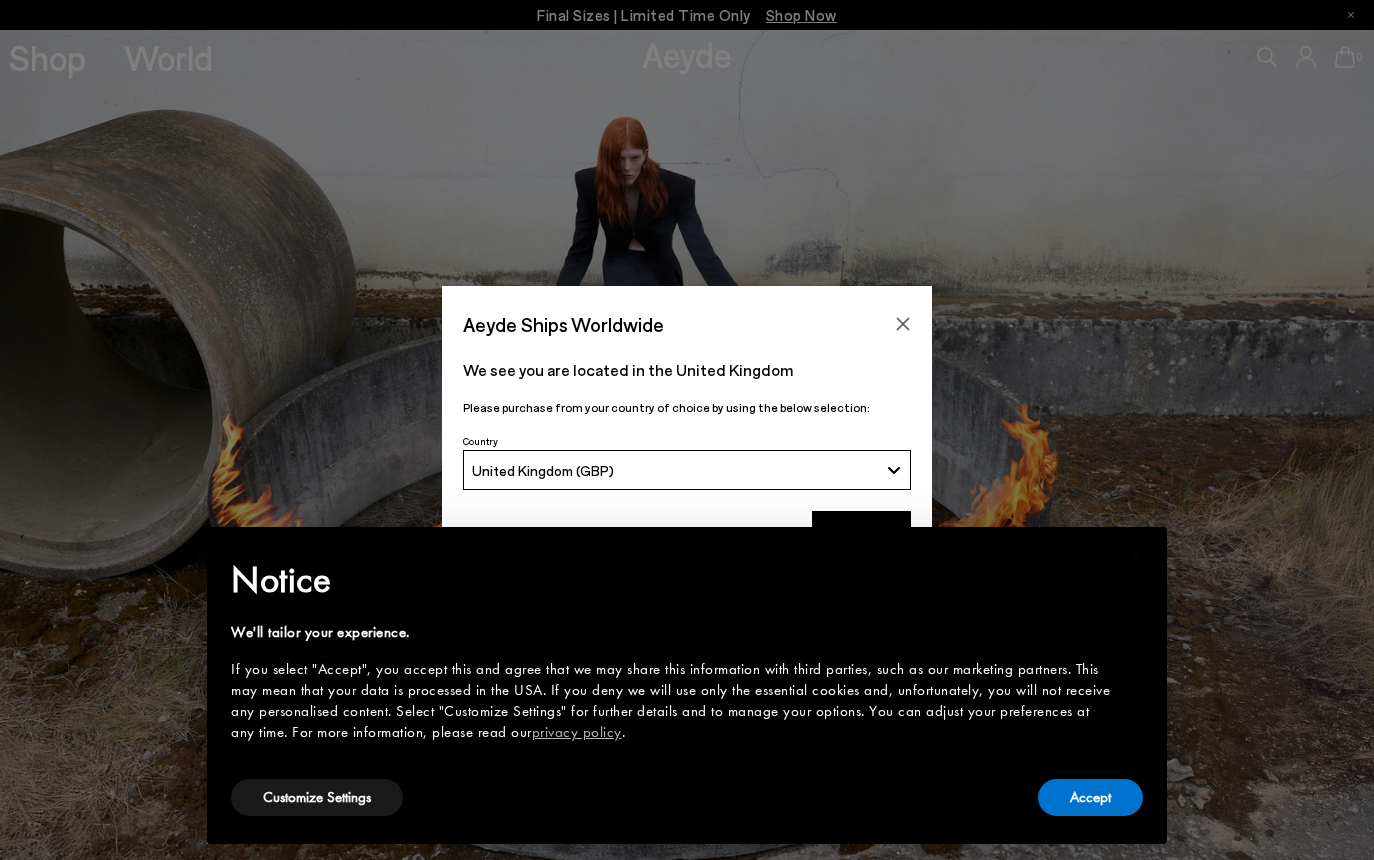 scroll, scrollTop: 0, scrollLeft: 0, axis: both 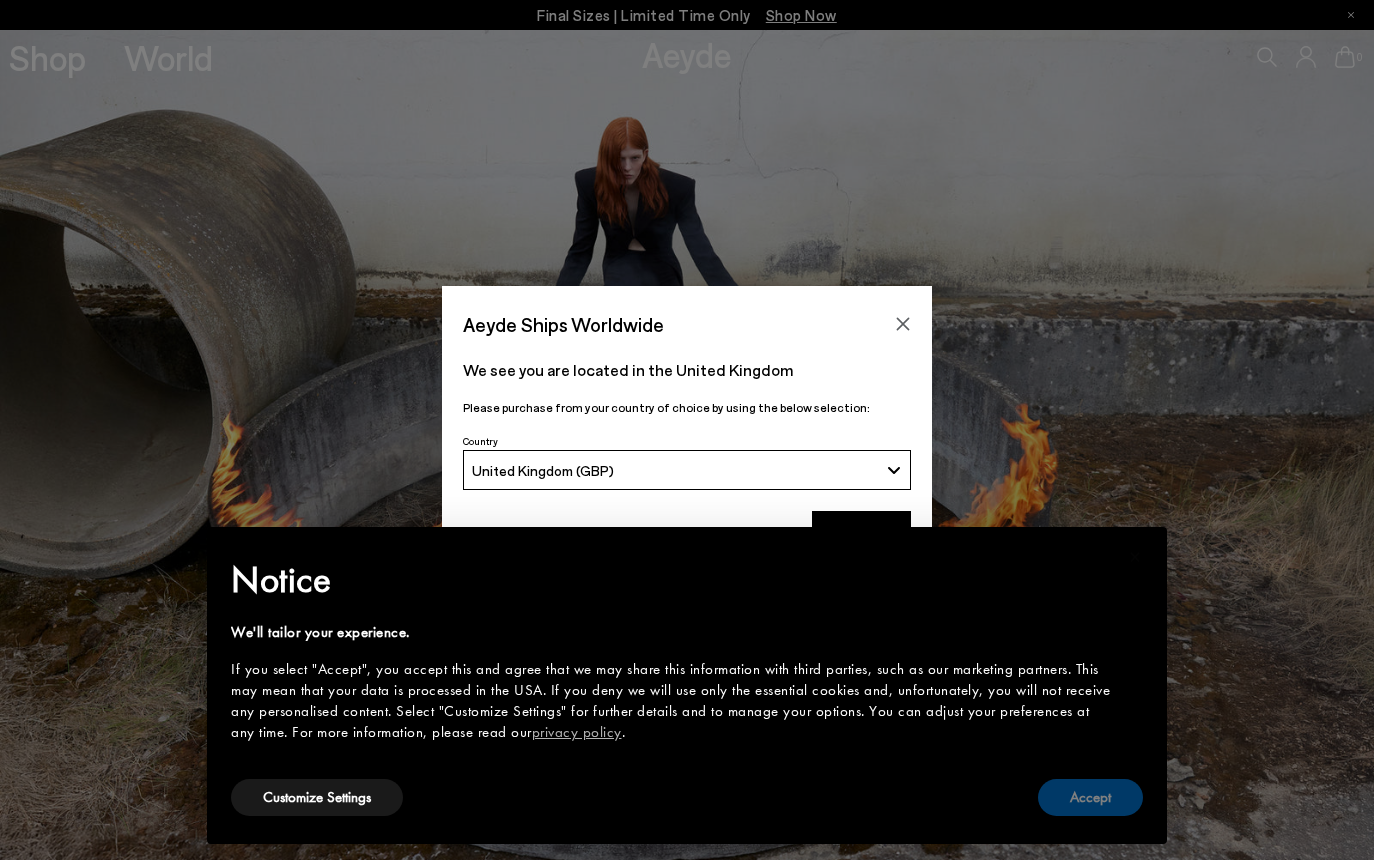 click on "Accept" at bounding box center [1090, 797] 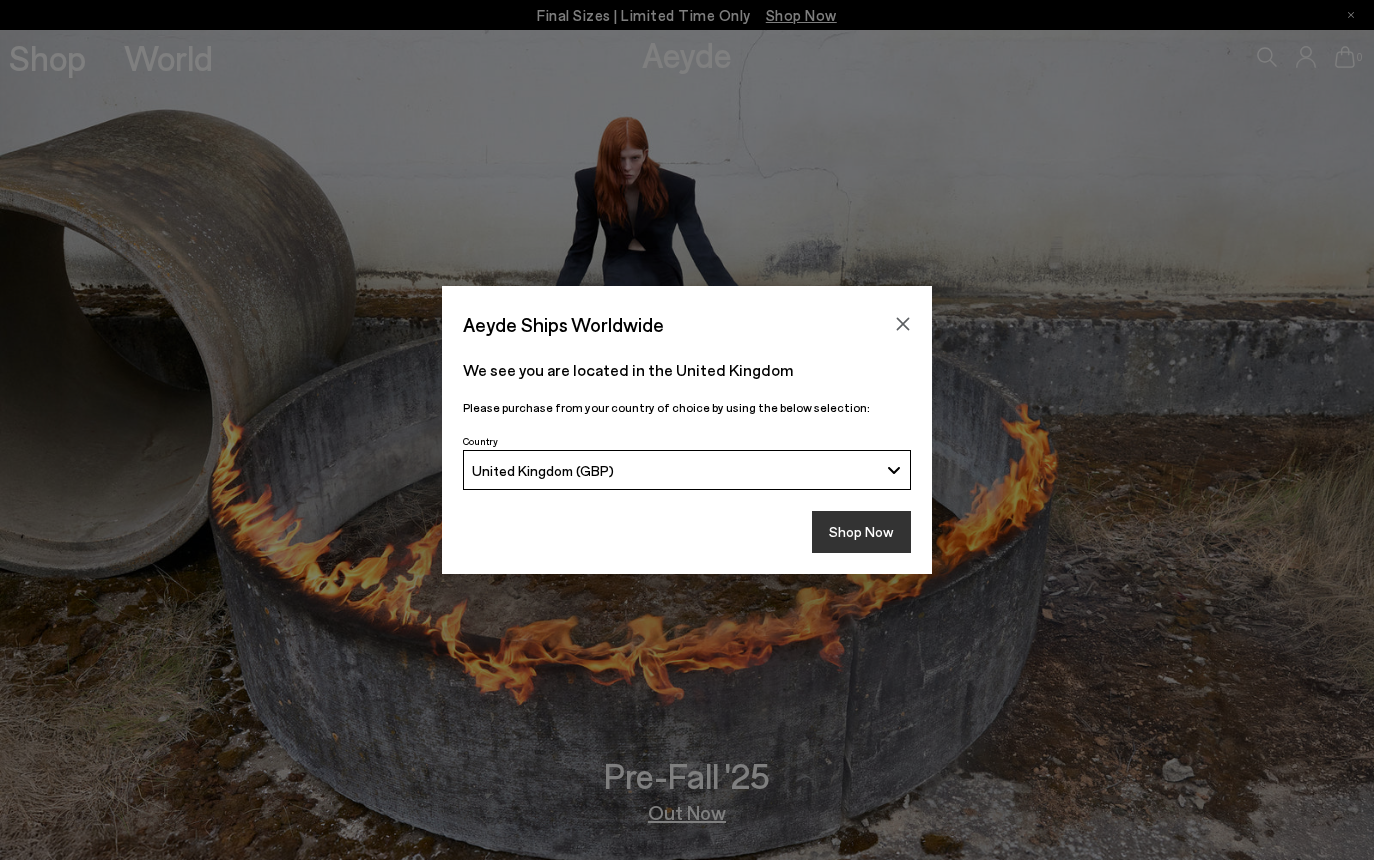 click on "Shop Now" at bounding box center (861, 532) 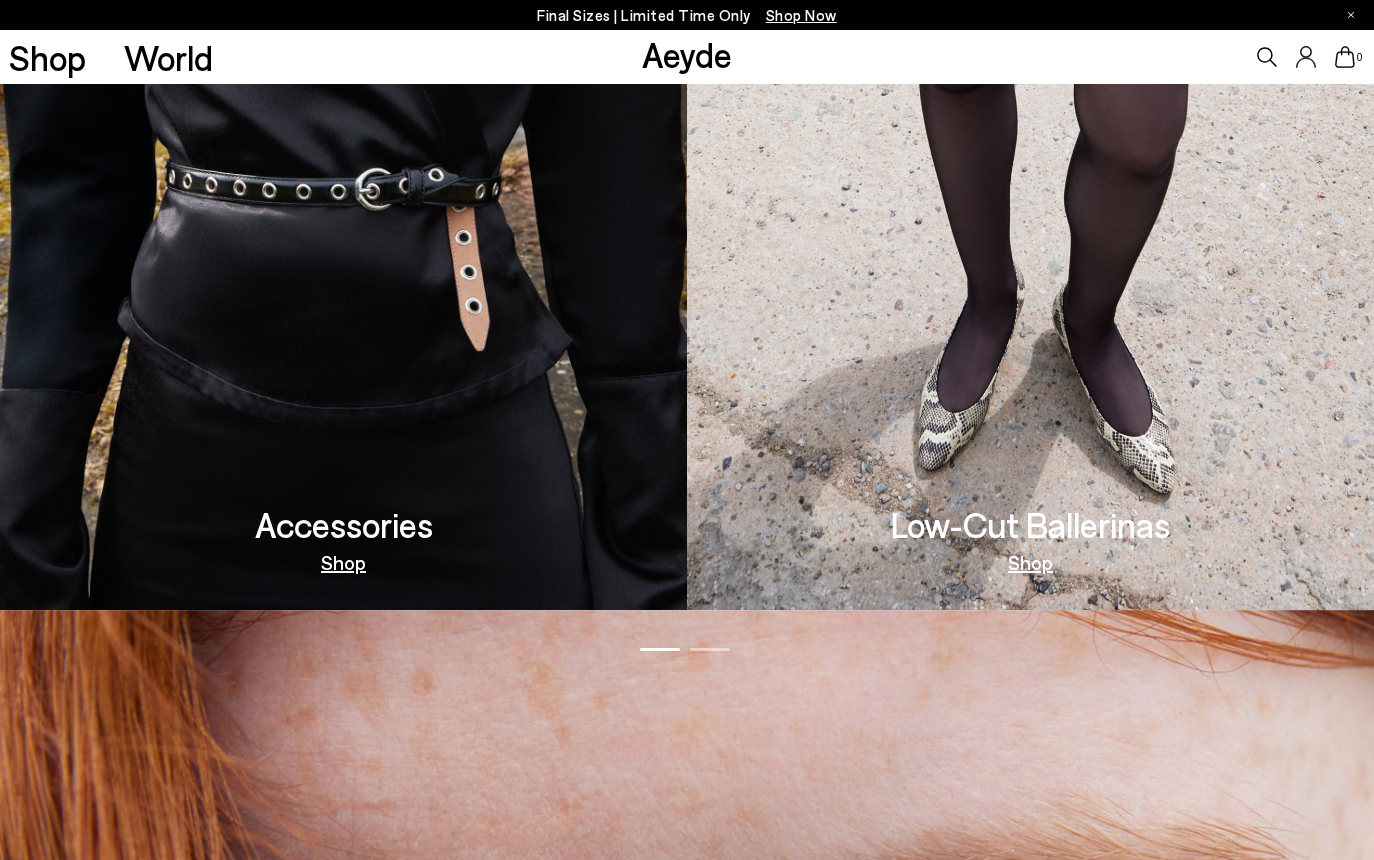 scroll, scrollTop: 2079, scrollLeft: 0, axis: vertical 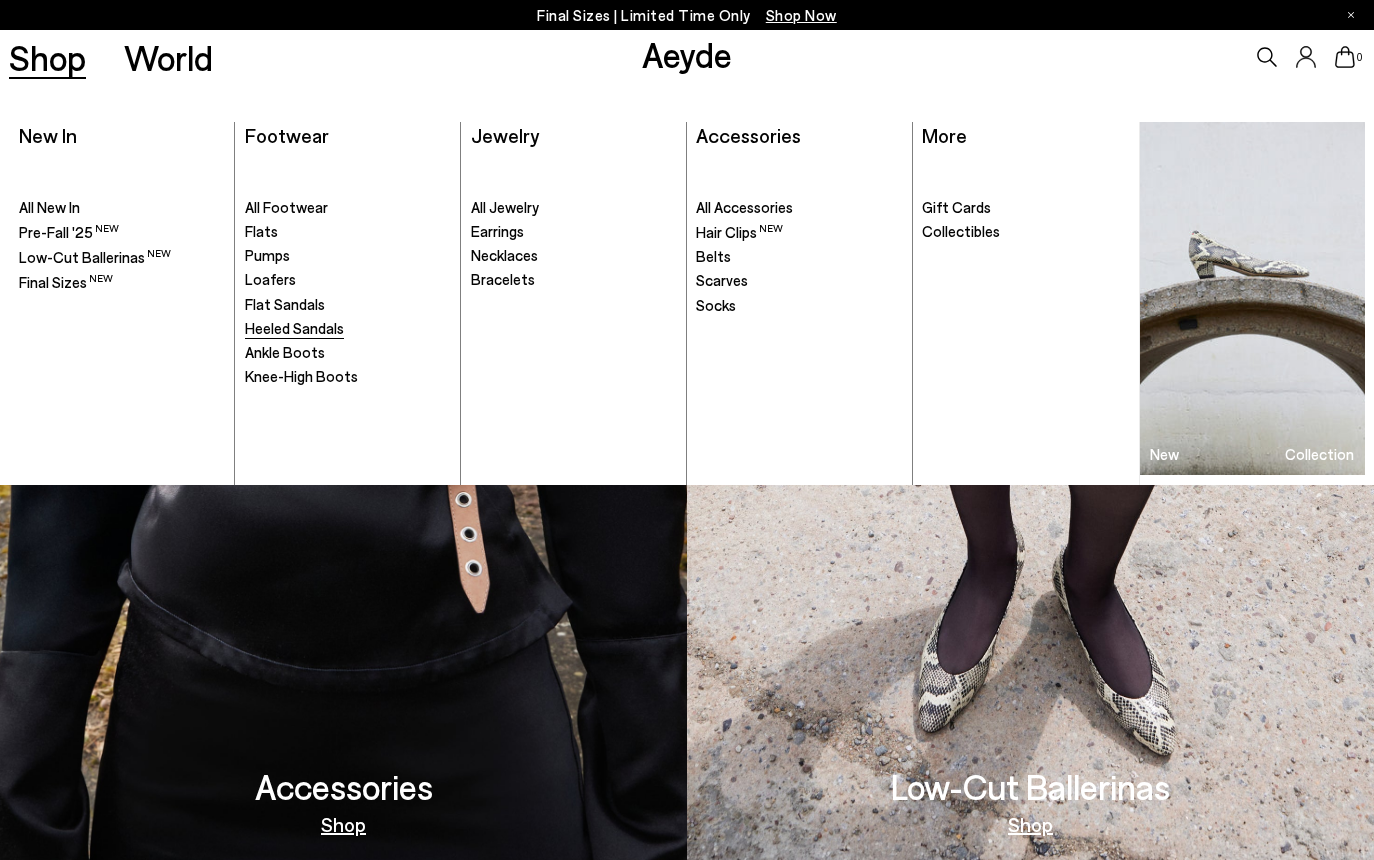 click on "Heeled Sandals" at bounding box center (294, 328) 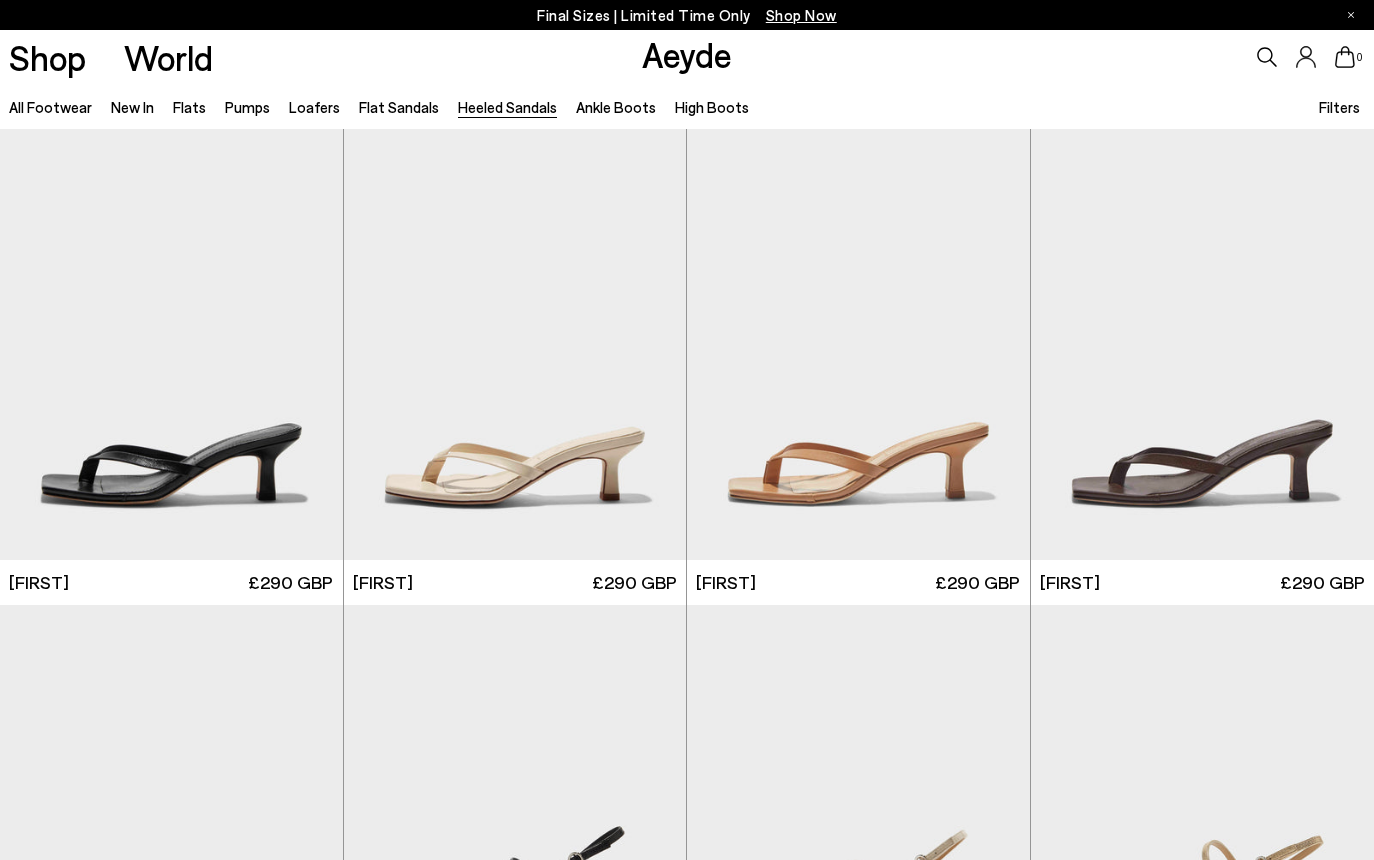 scroll, scrollTop: 0, scrollLeft: 0, axis: both 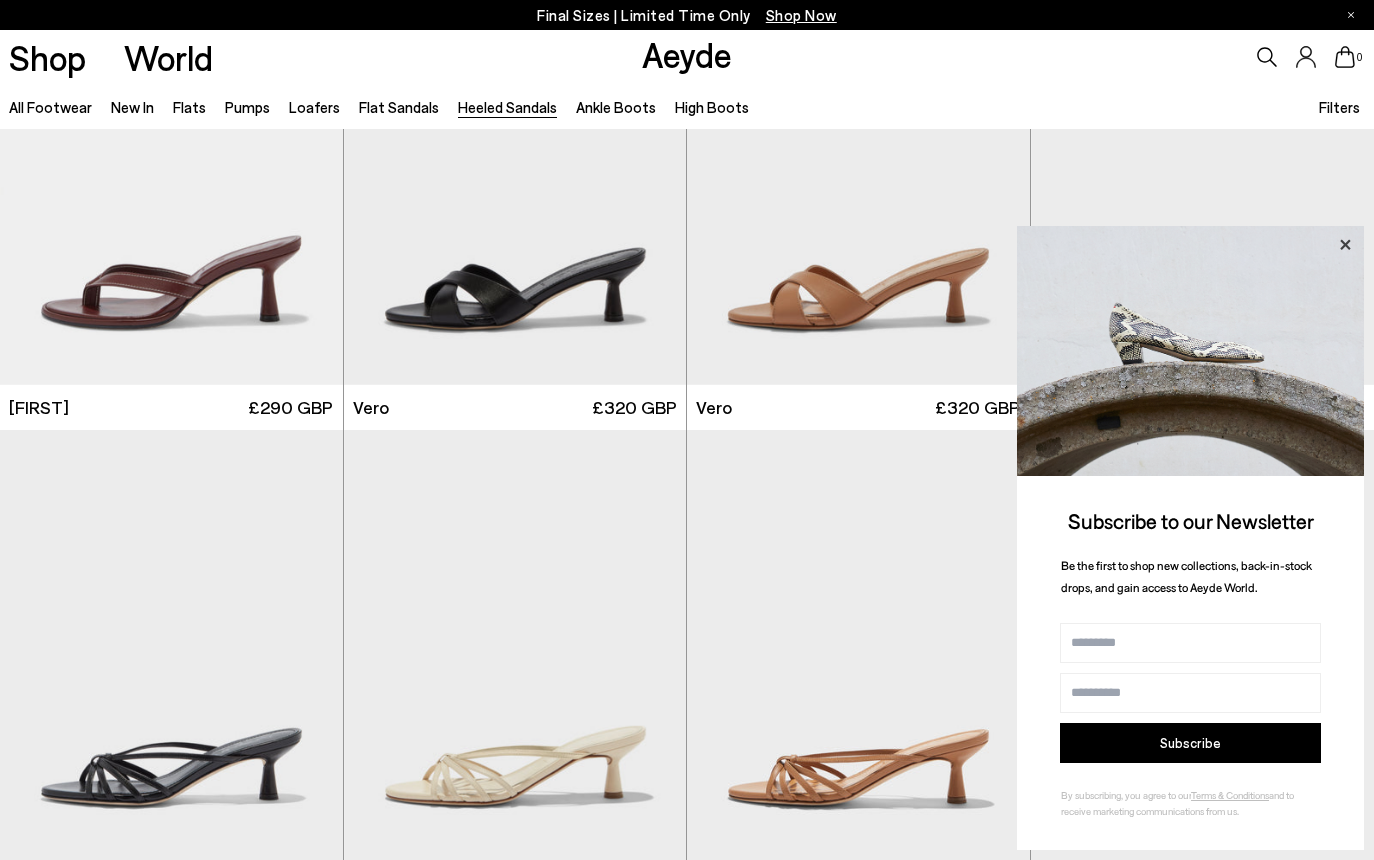 click 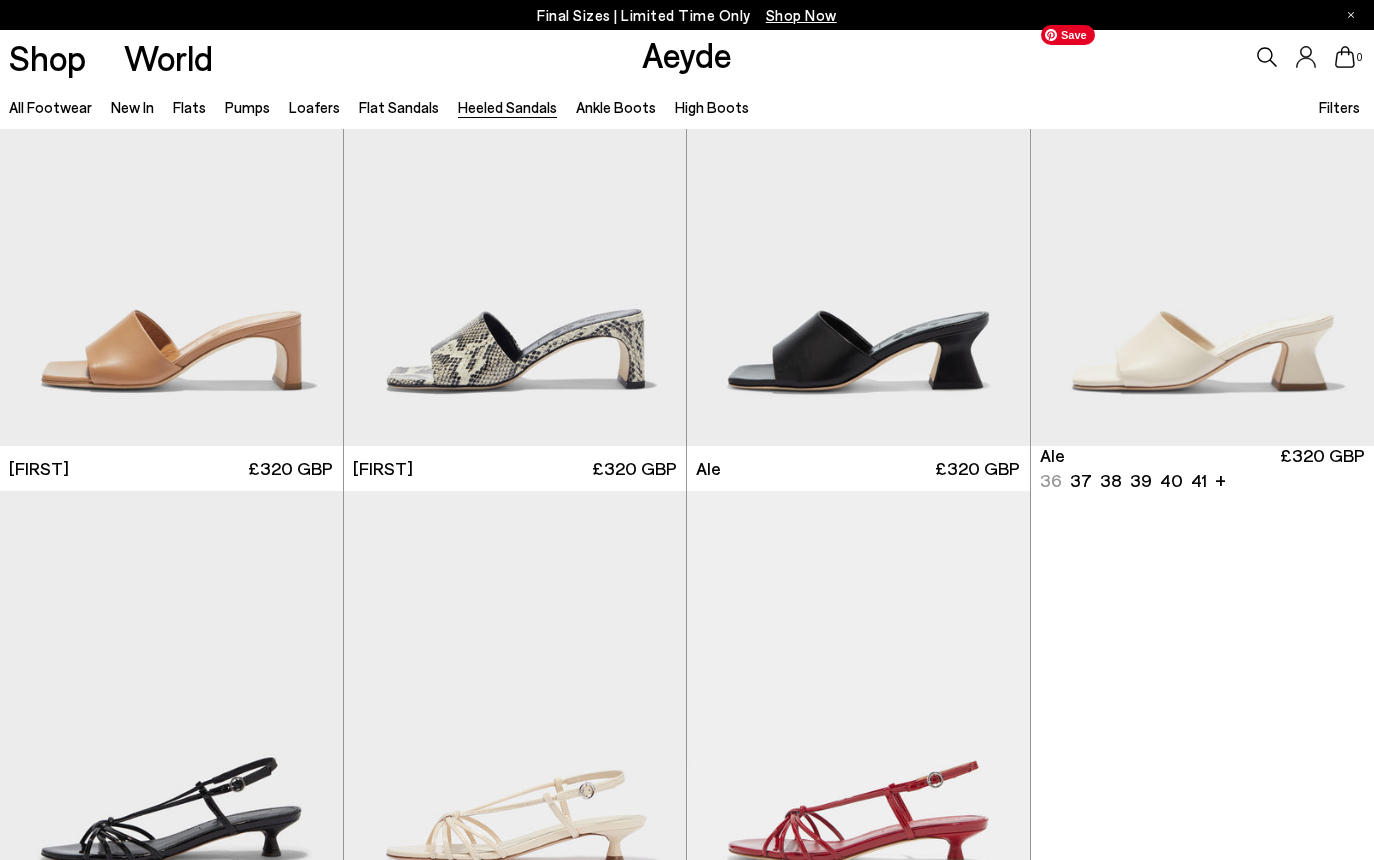 scroll, scrollTop: 3943, scrollLeft: 0, axis: vertical 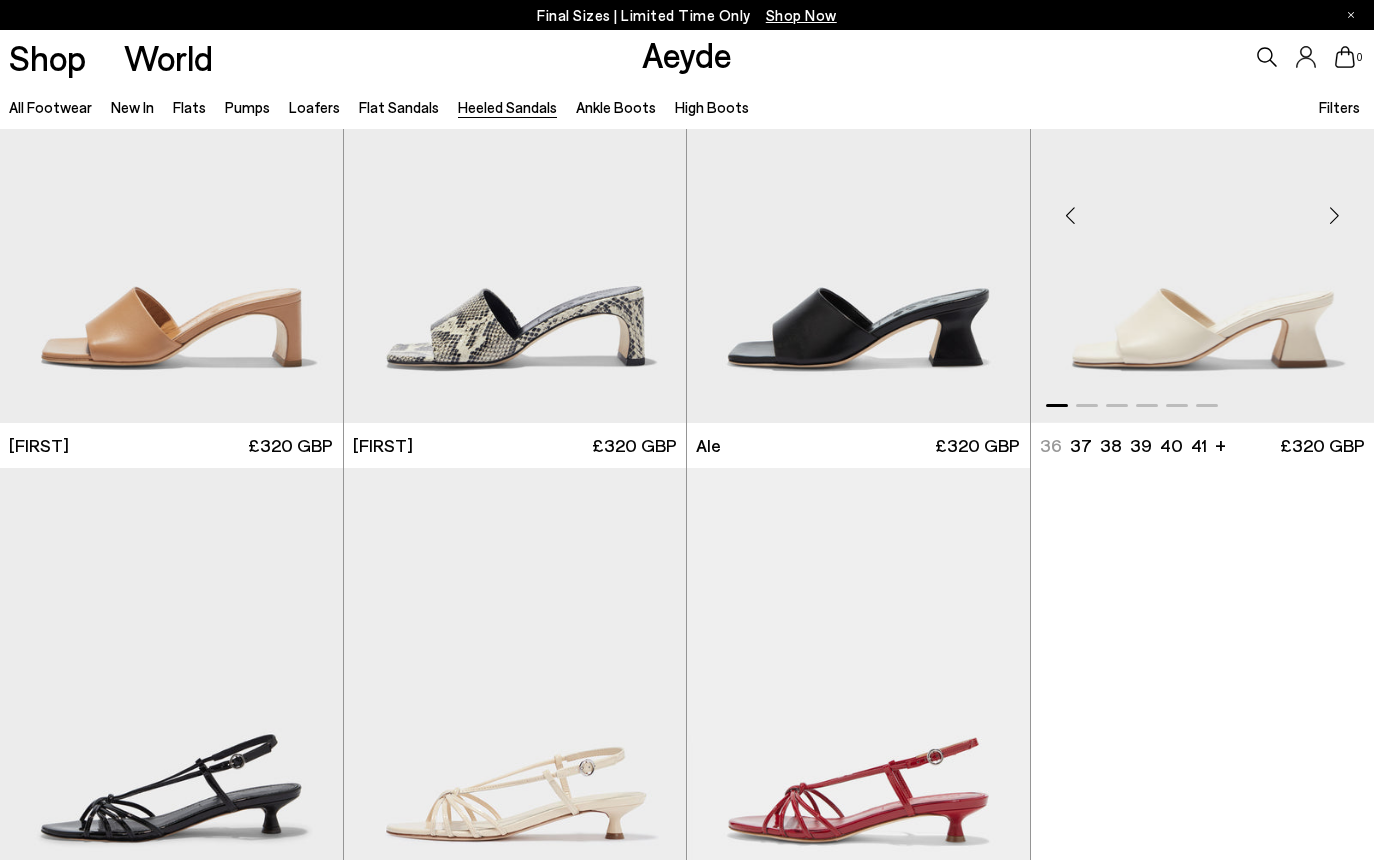 click at bounding box center [1334, 215] 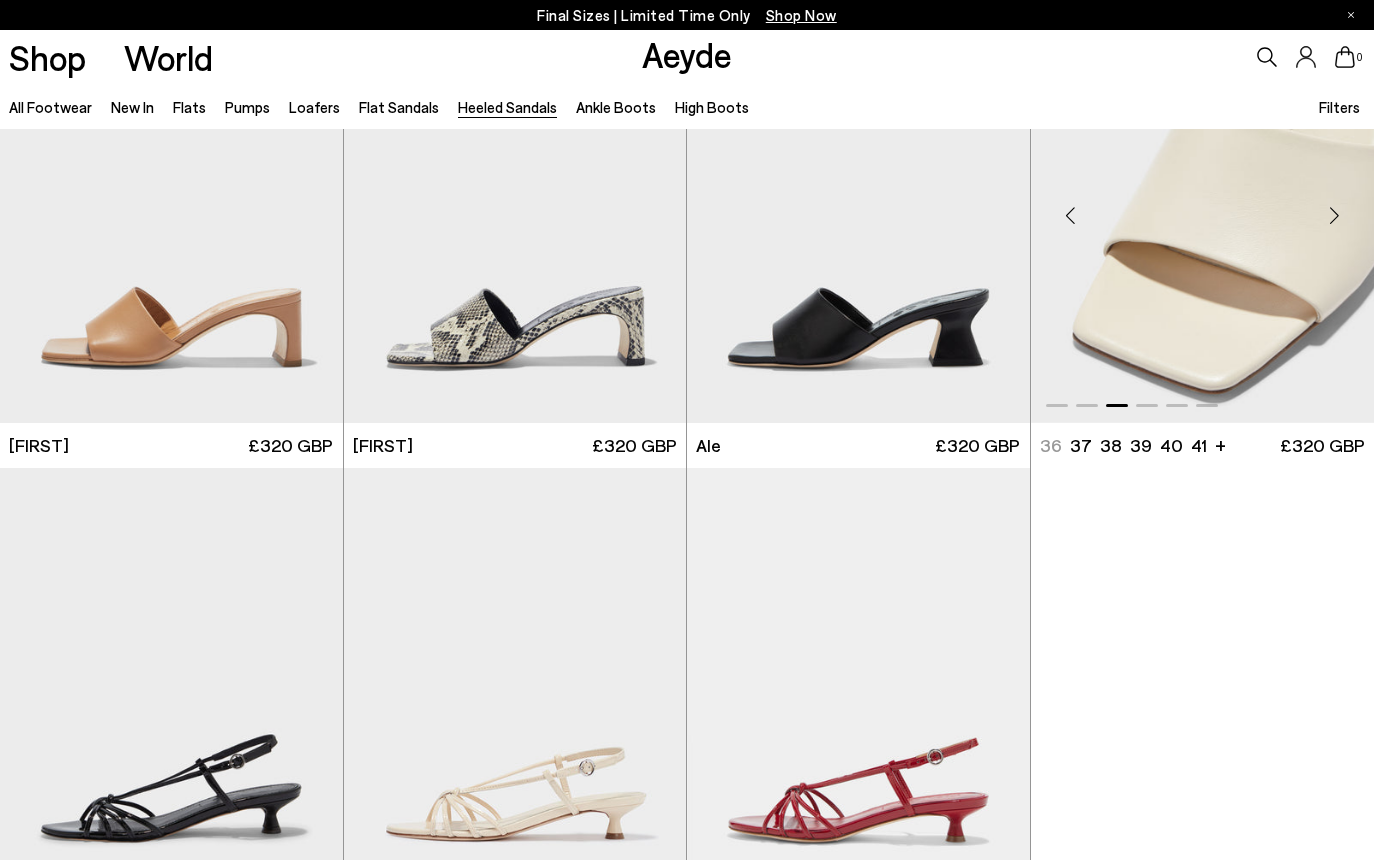 click at bounding box center [1334, 215] 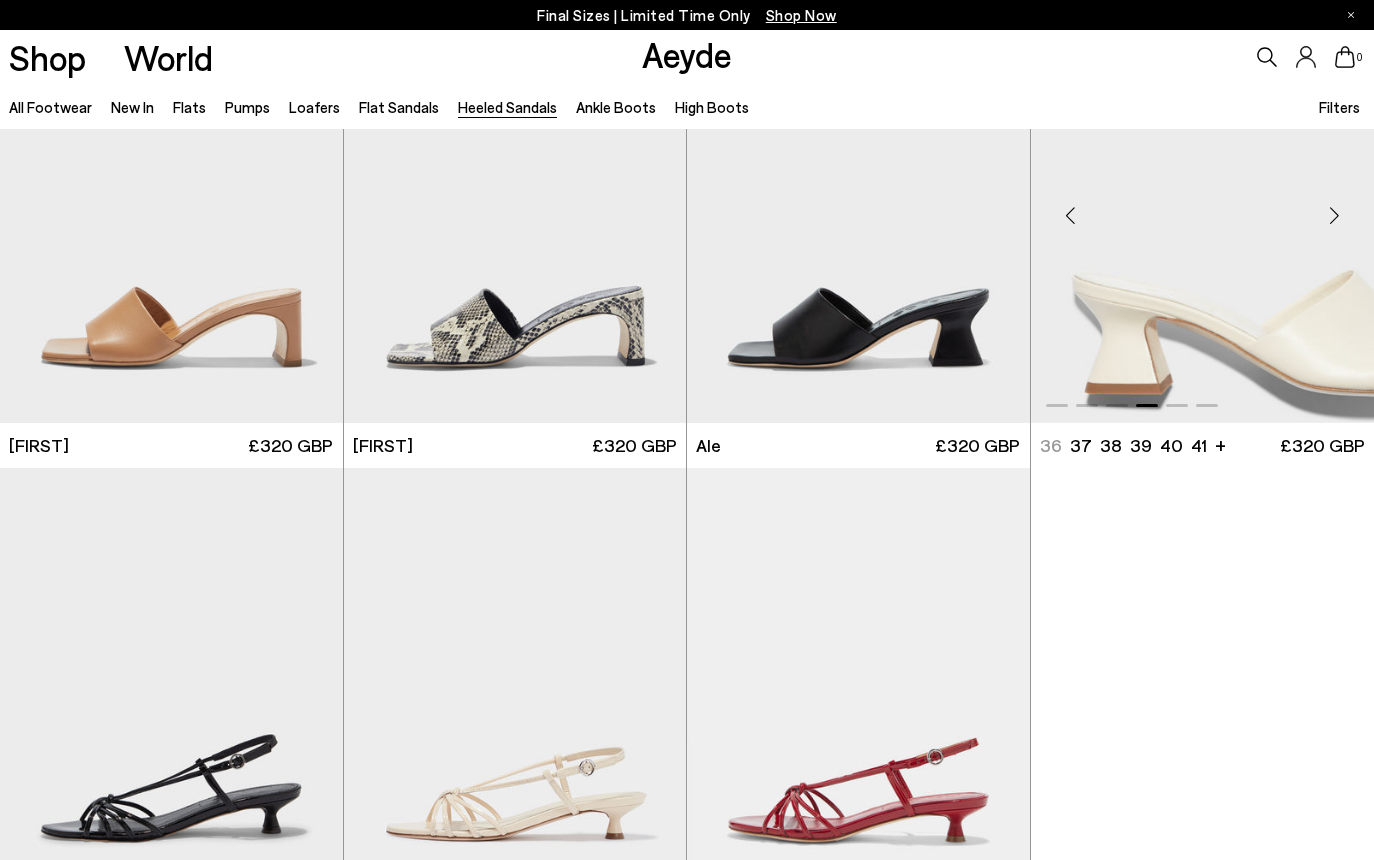 click at bounding box center (1334, 215) 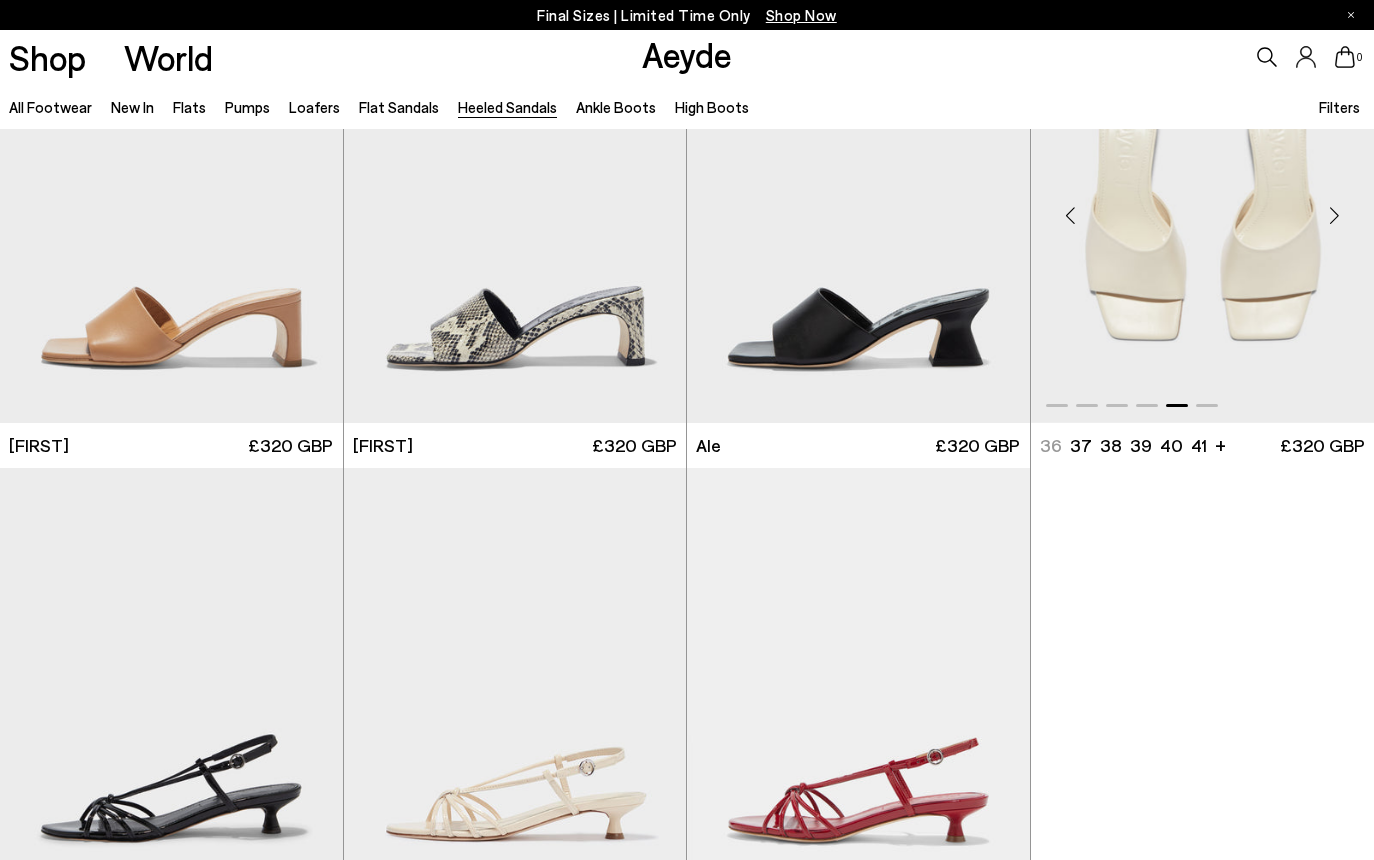 click at bounding box center (1334, 215) 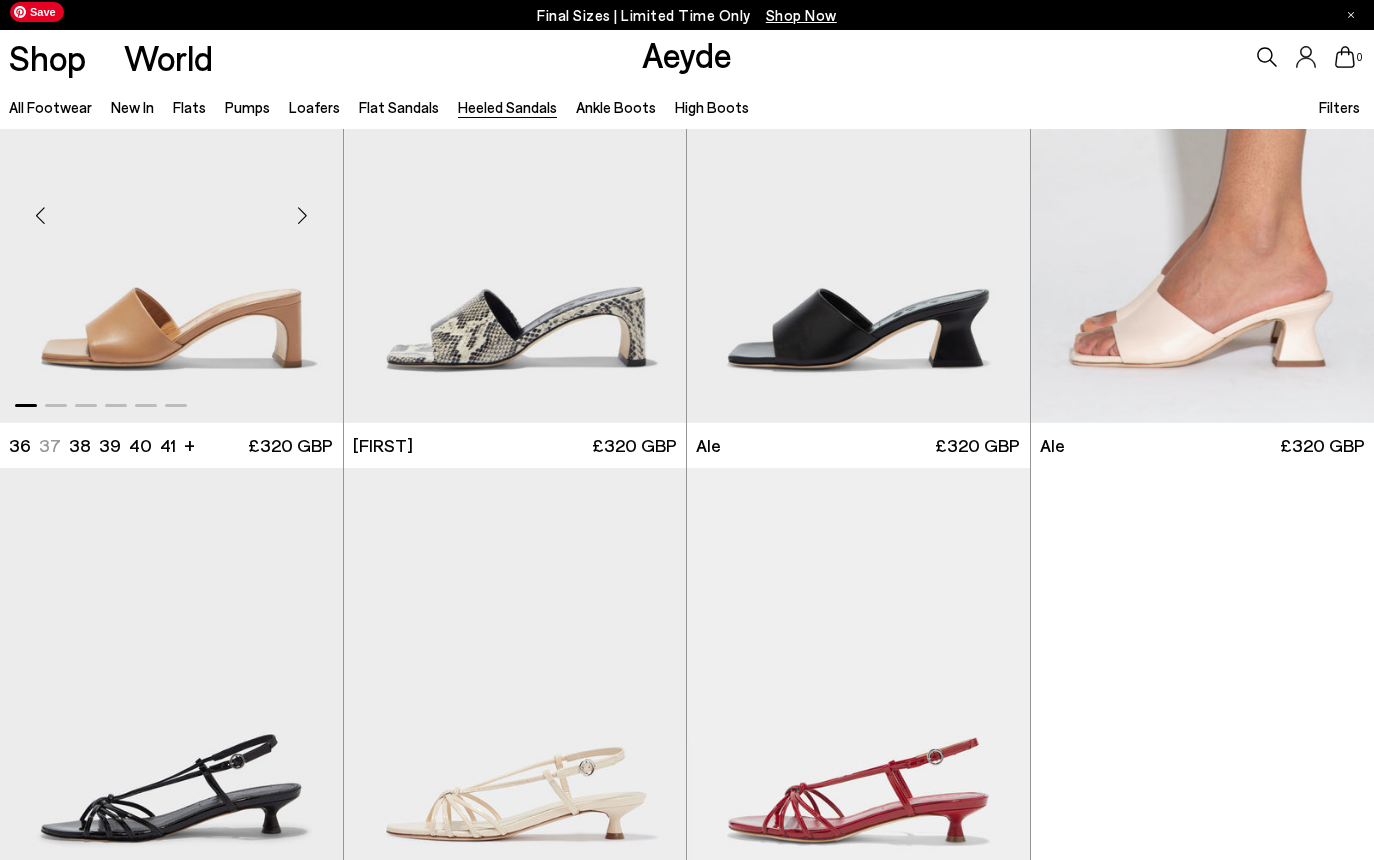 click at bounding box center [303, 215] 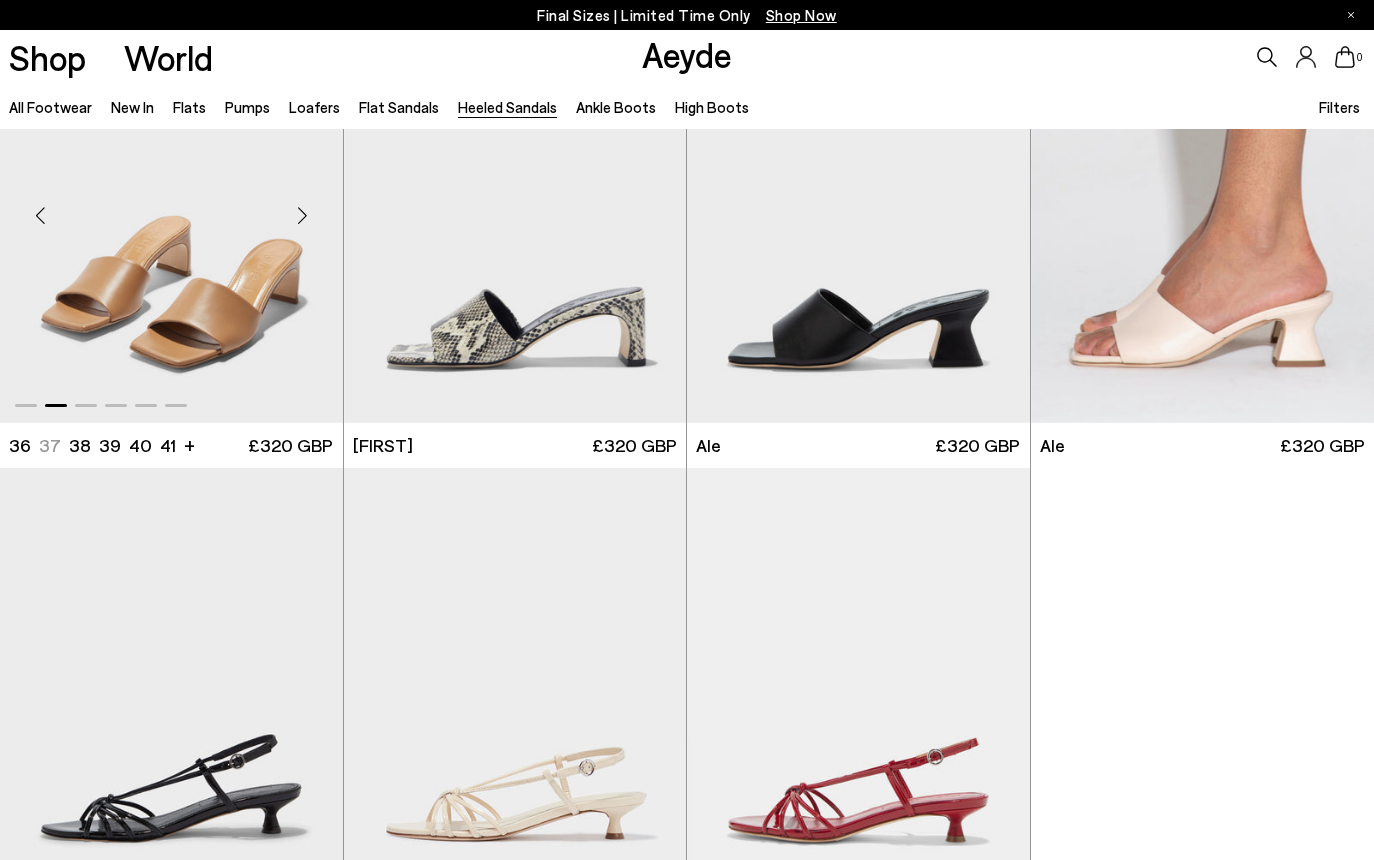 click at bounding box center [303, 215] 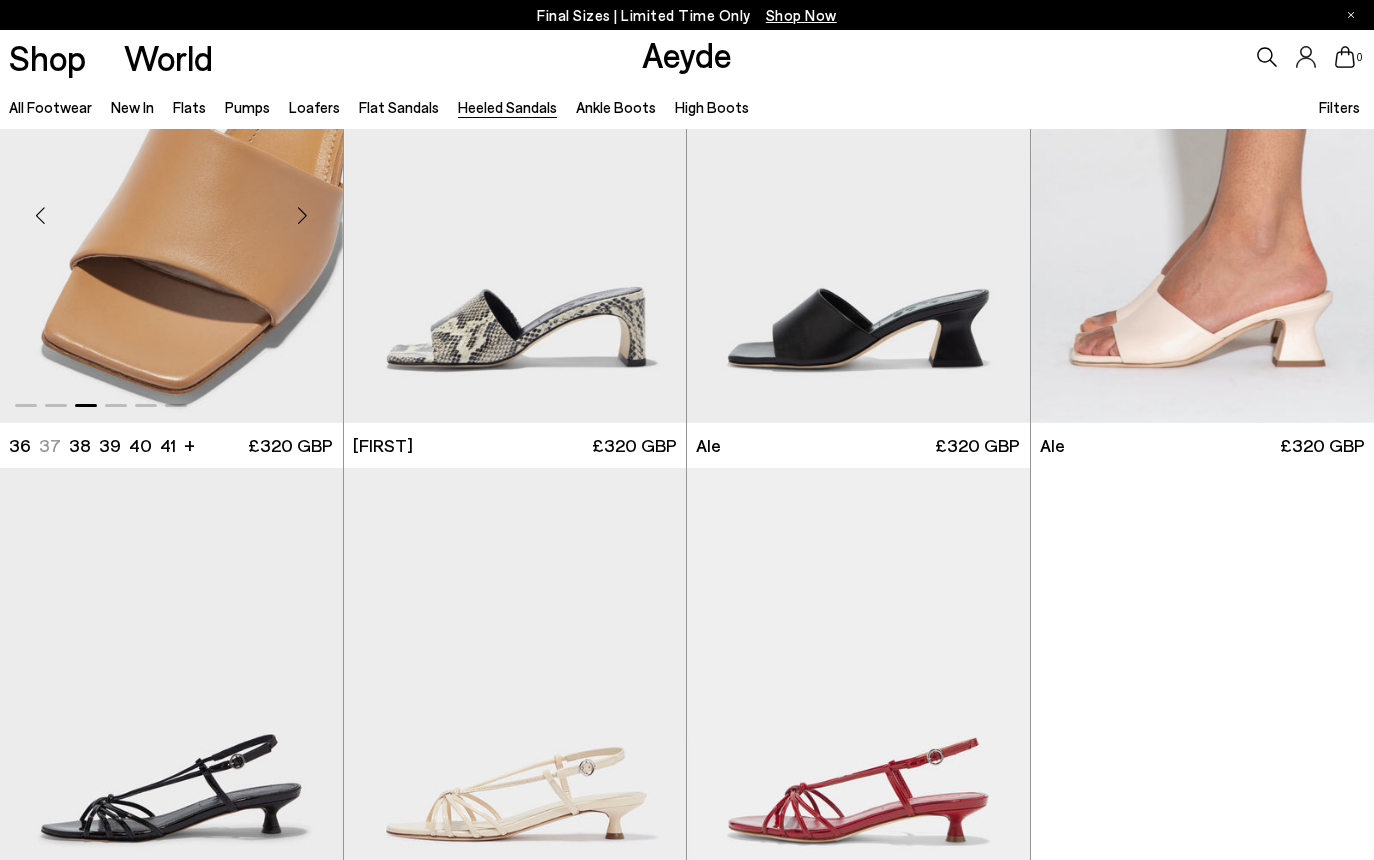 click at bounding box center [303, 215] 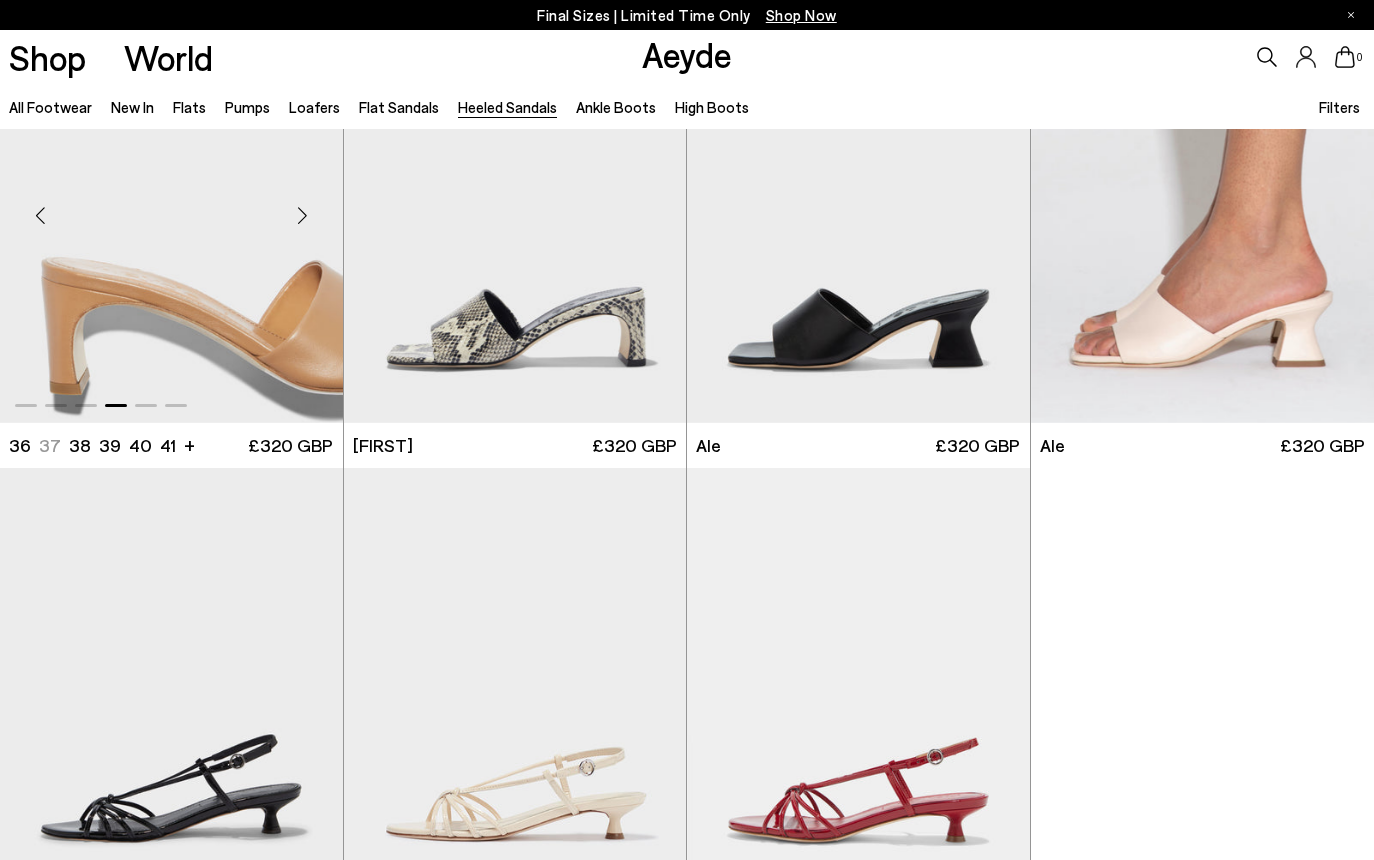 click at bounding box center [303, 215] 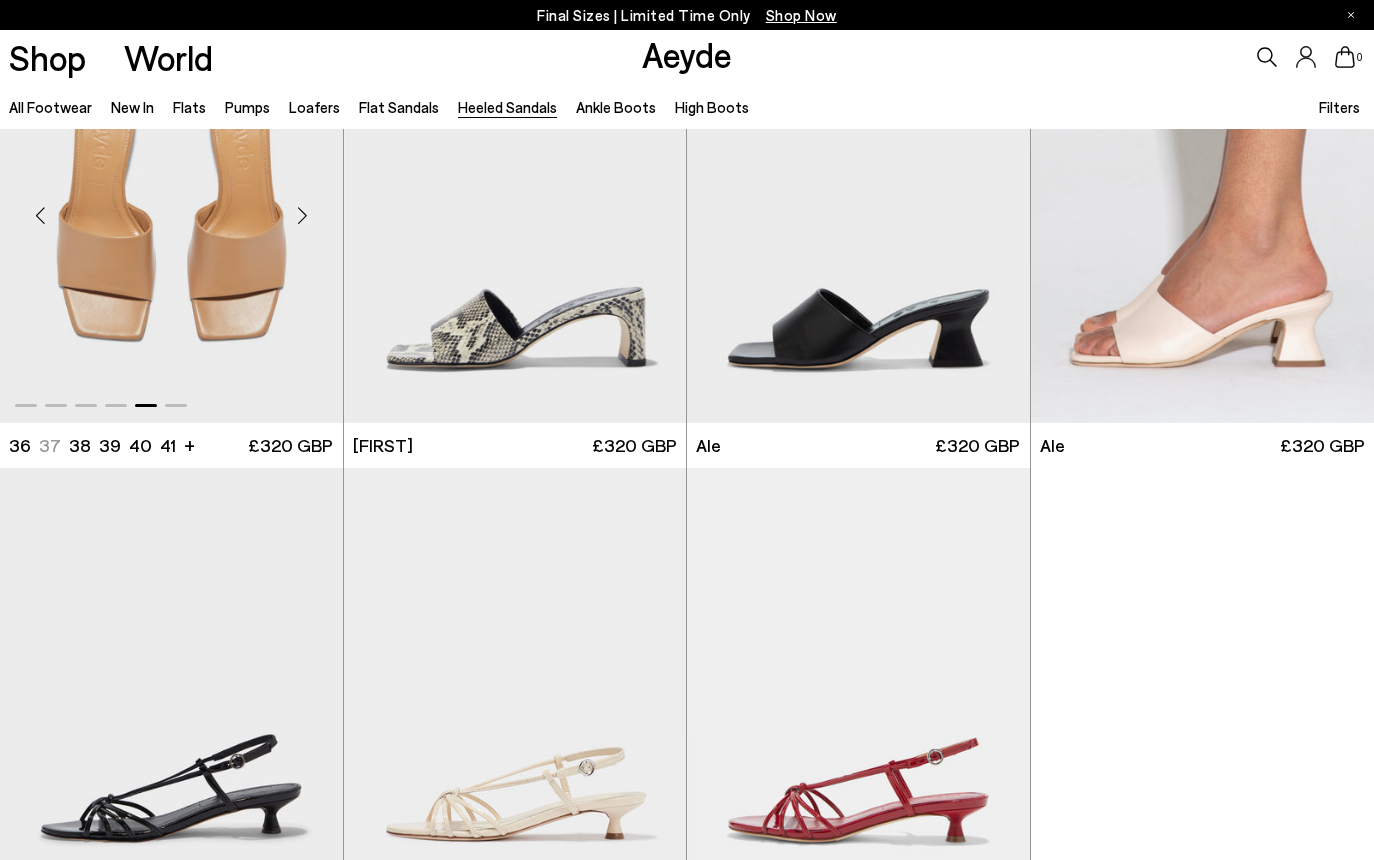 click at bounding box center [303, 215] 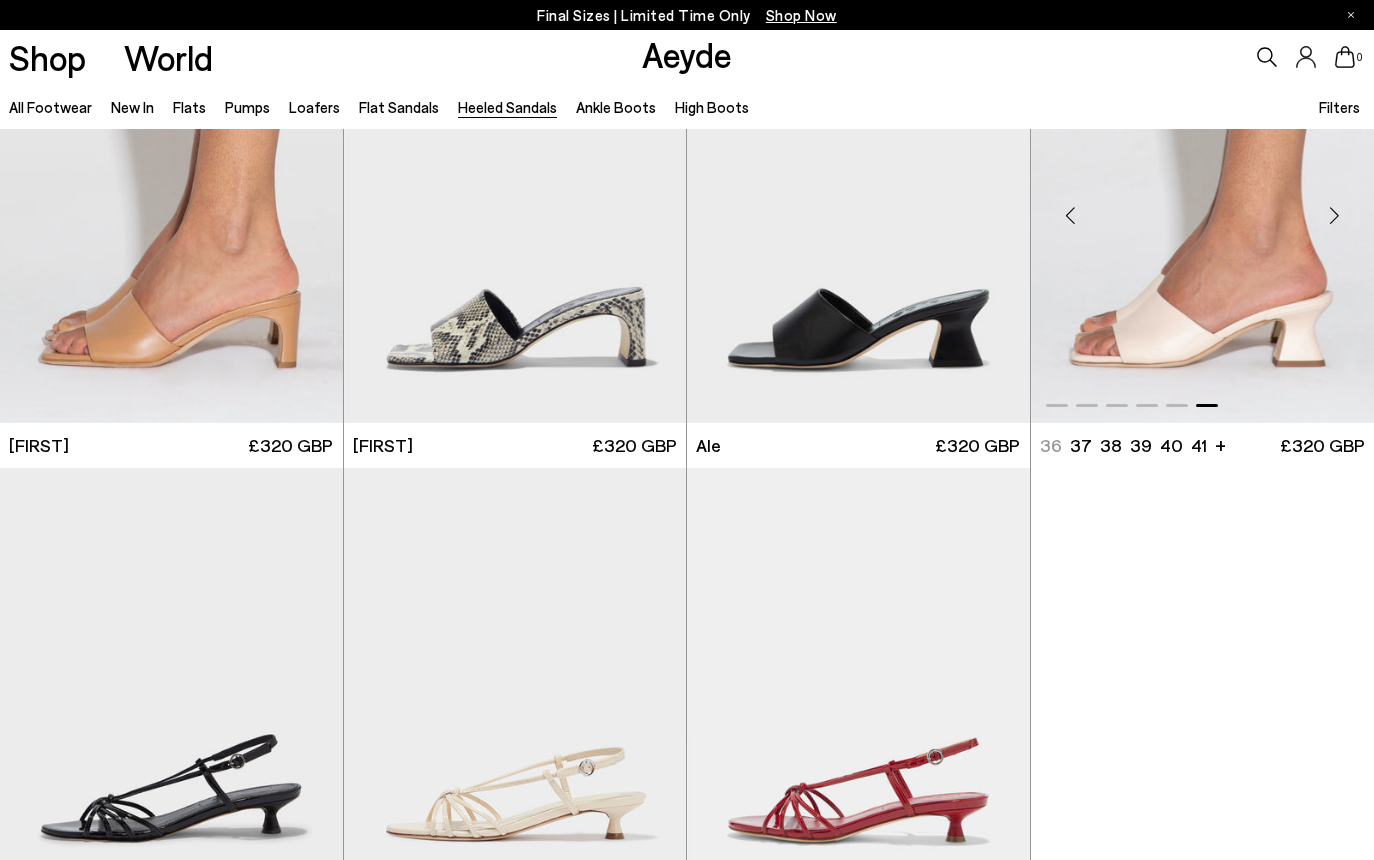 click at bounding box center [1334, 215] 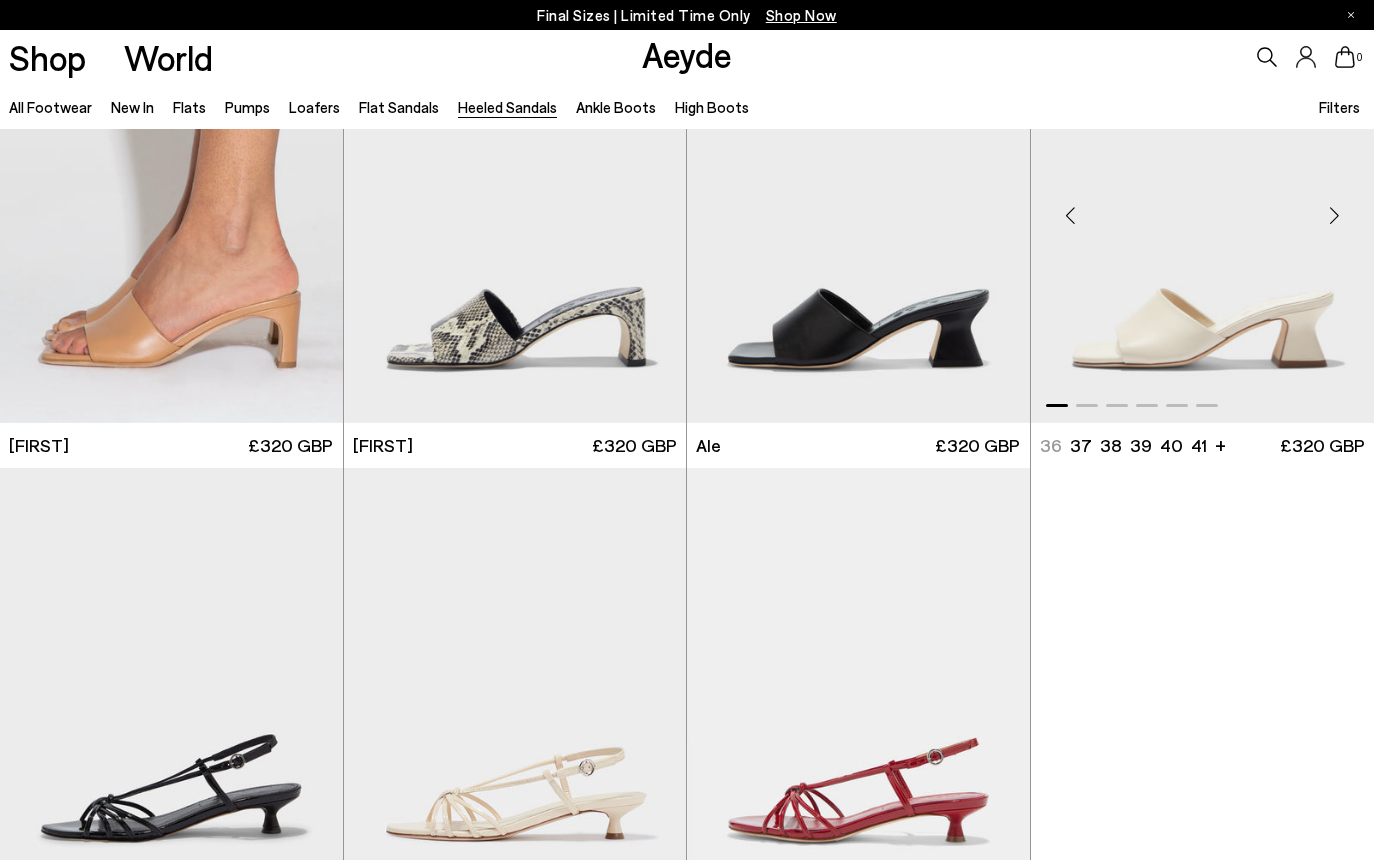 click at bounding box center (1334, 215) 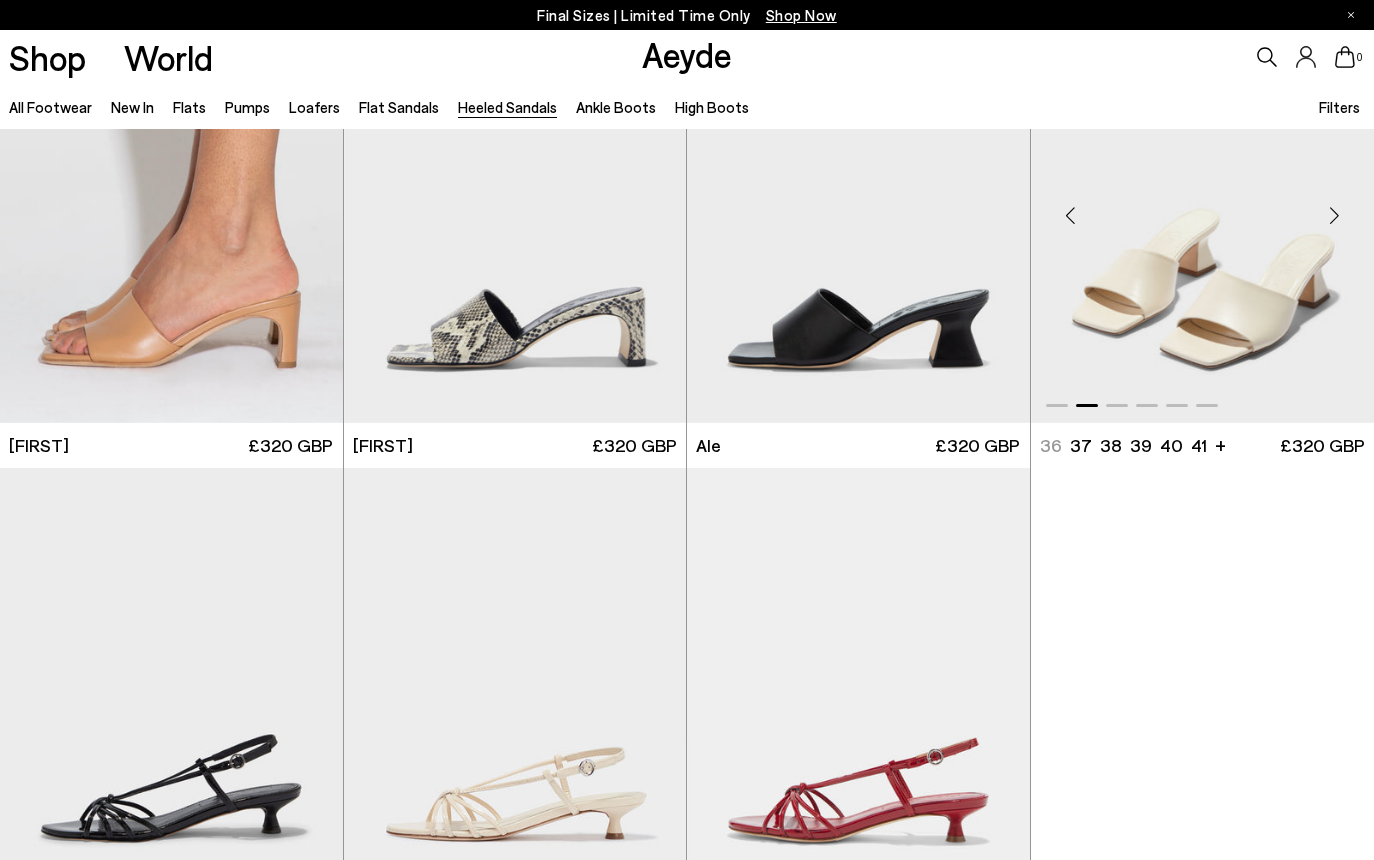 click at bounding box center (1334, 215) 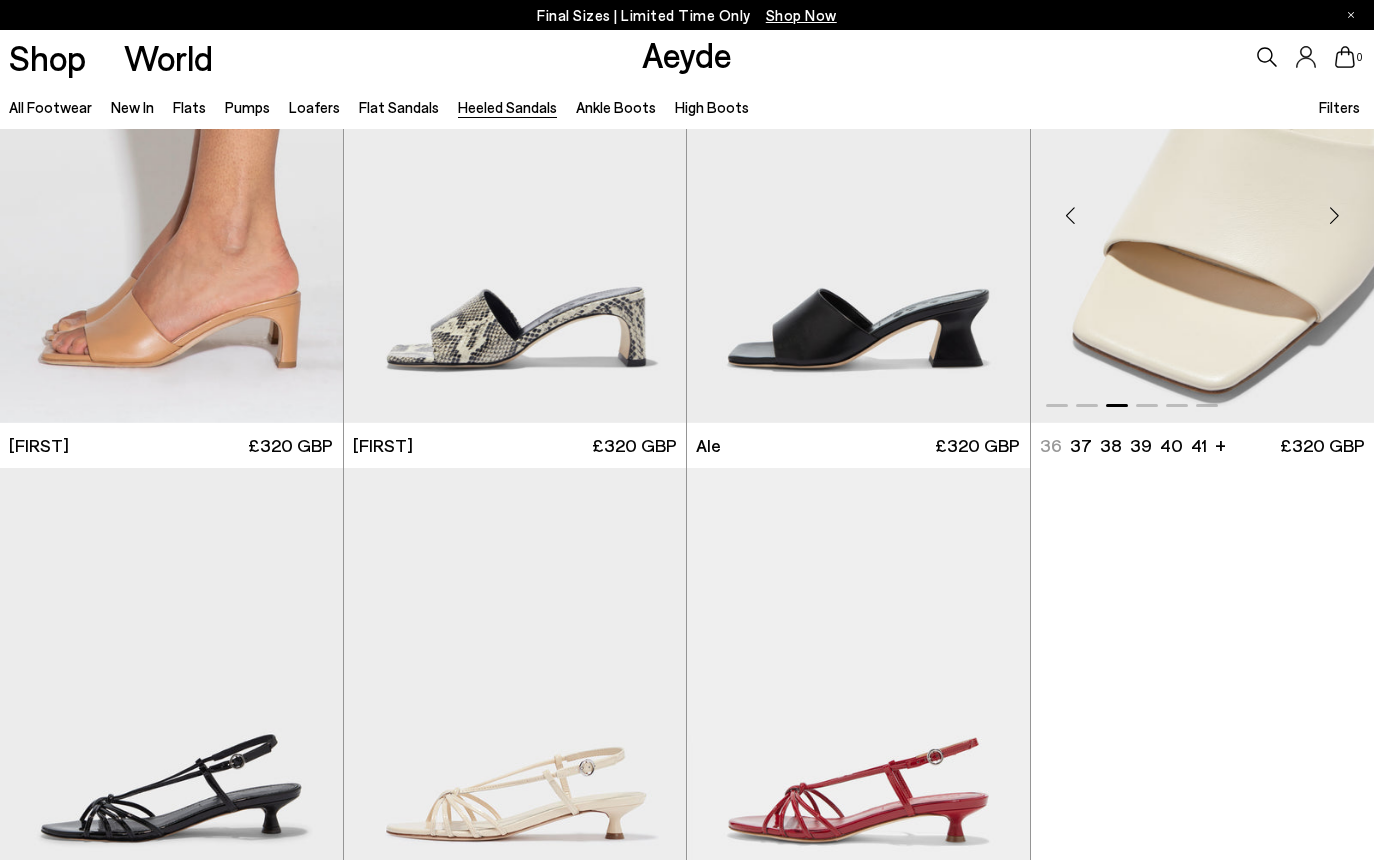 click at bounding box center (1334, 215) 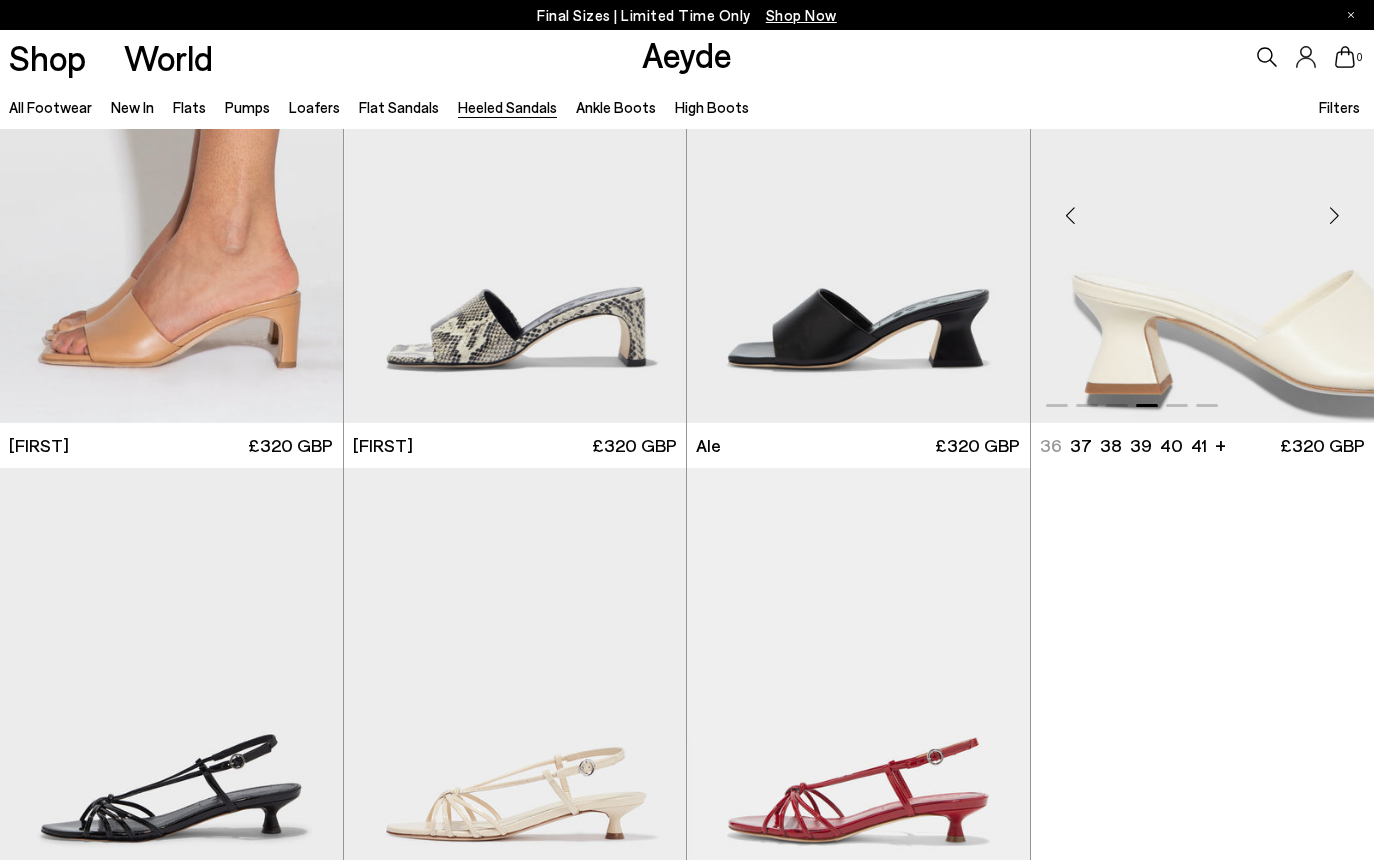 click at bounding box center [1334, 215] 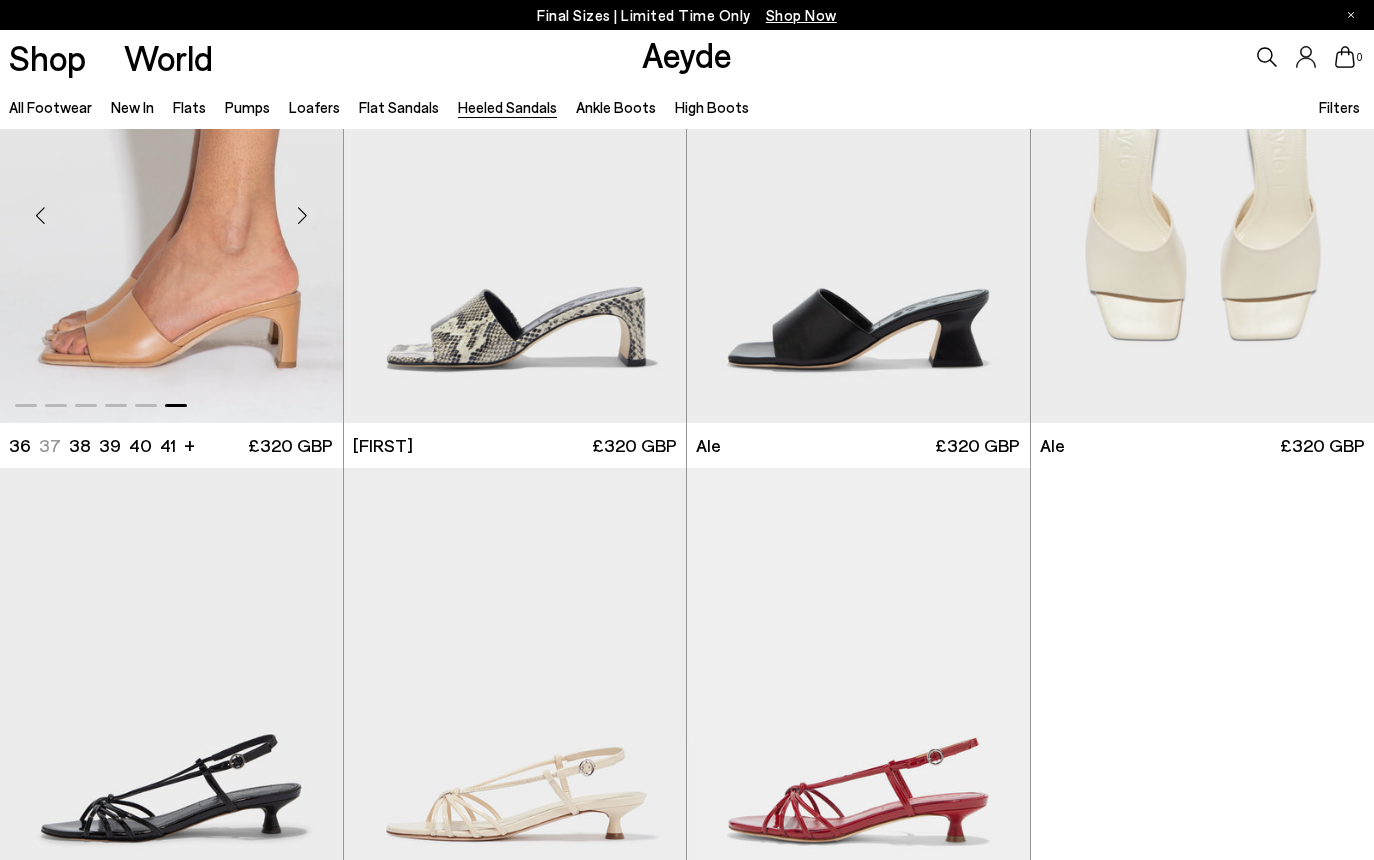 click at bounding box center (303, 215) 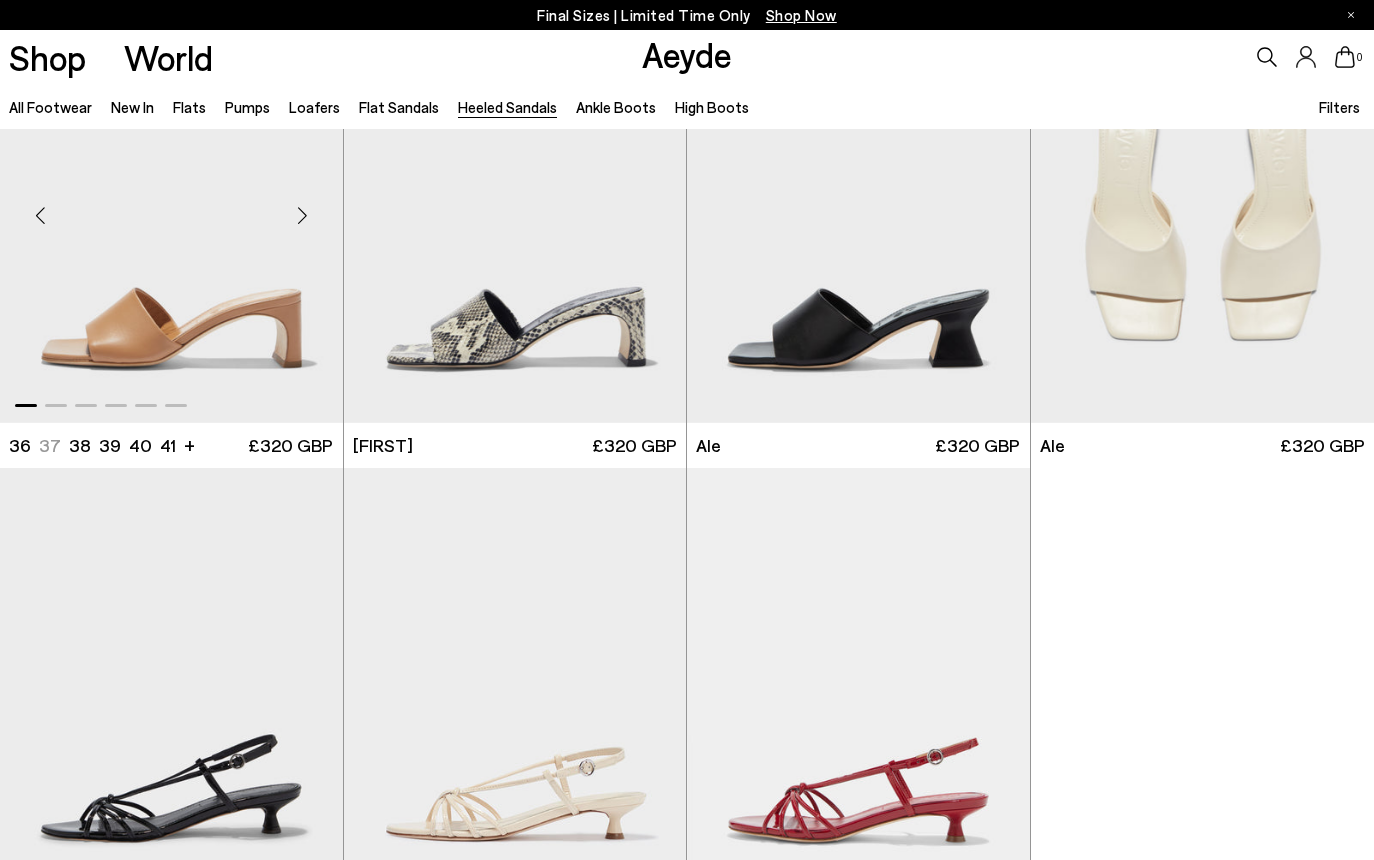 click at bounding box center (303, 215) 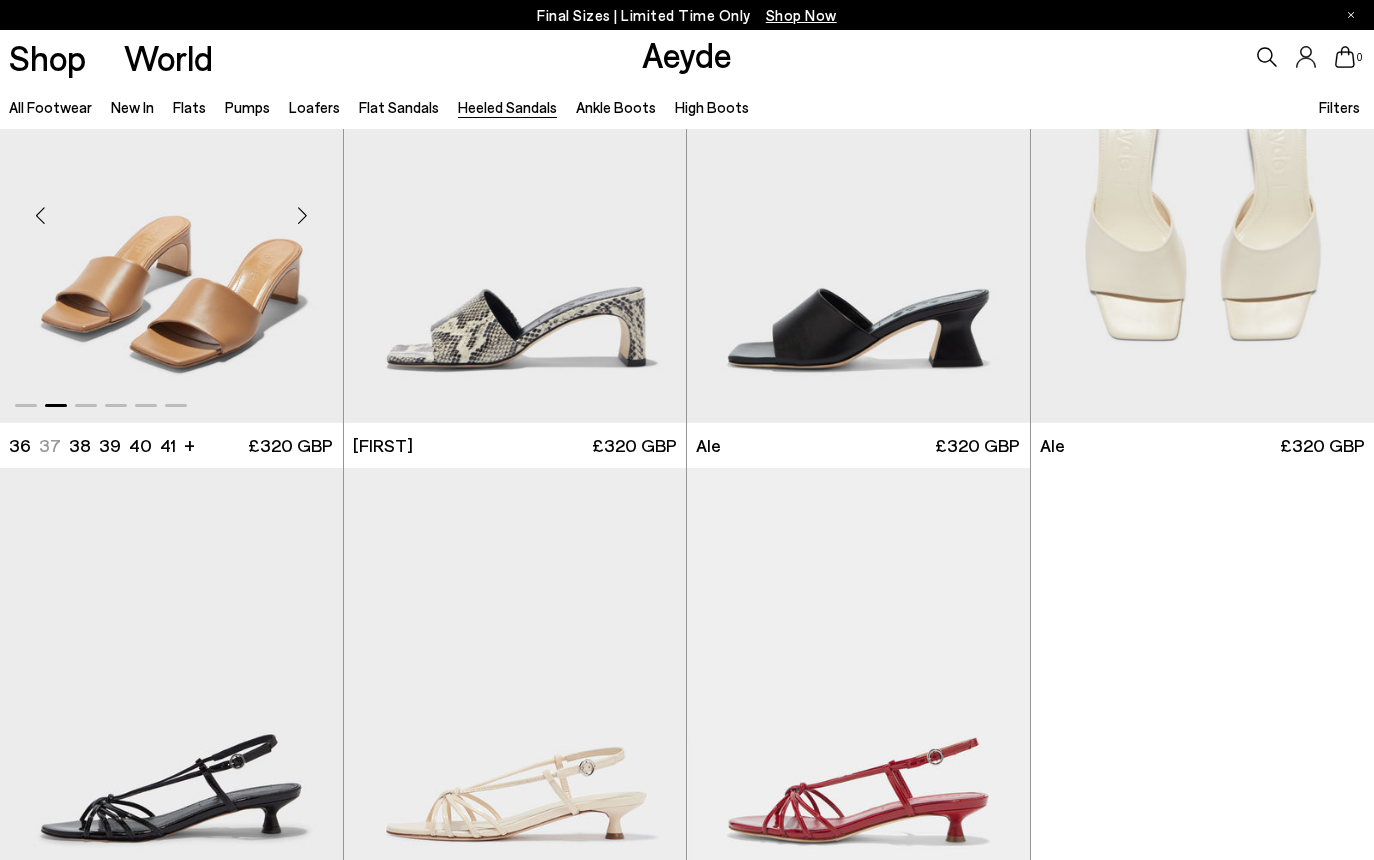 click at bounding box center (303, 215) 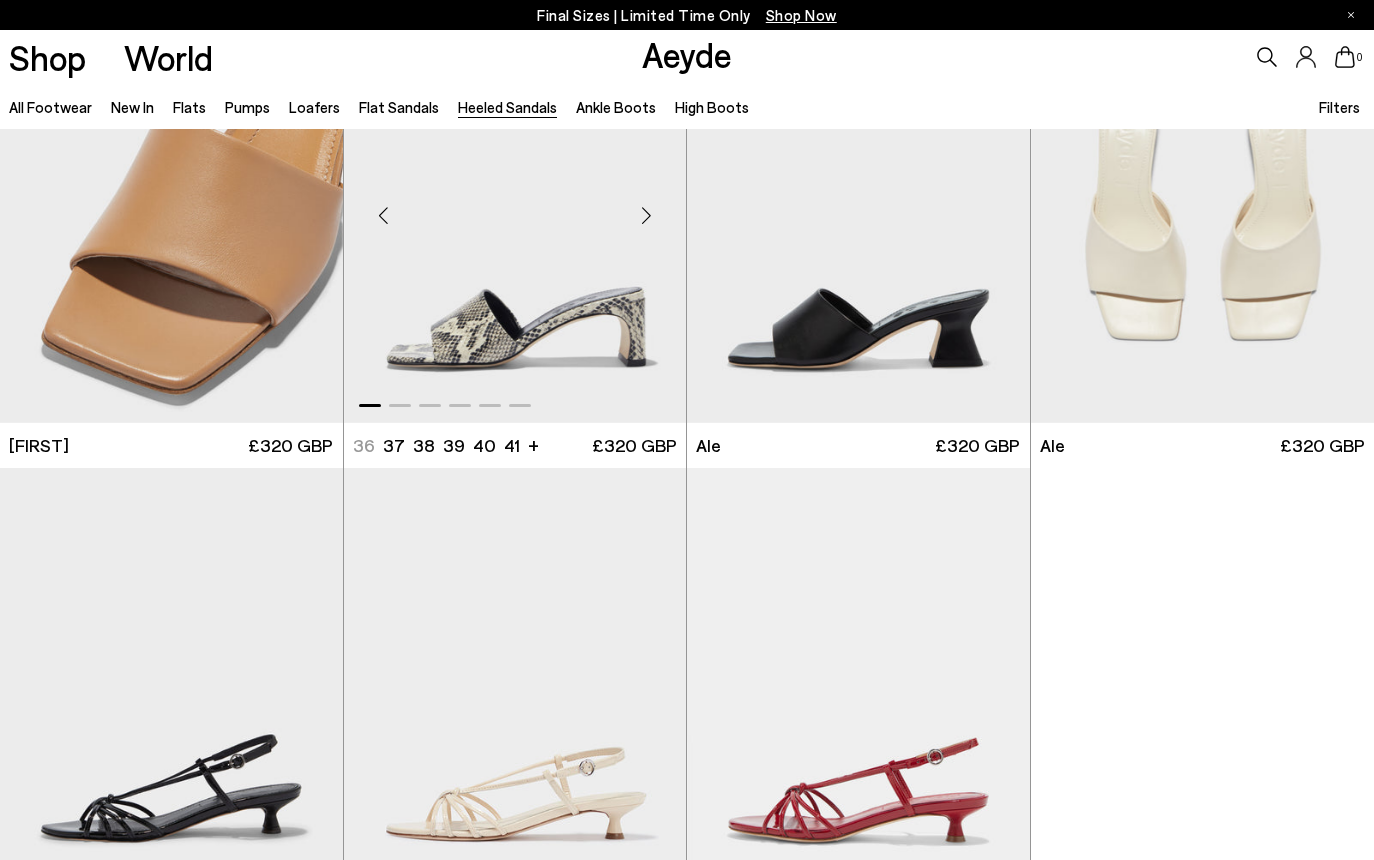 click at bounding box center [646, 215] 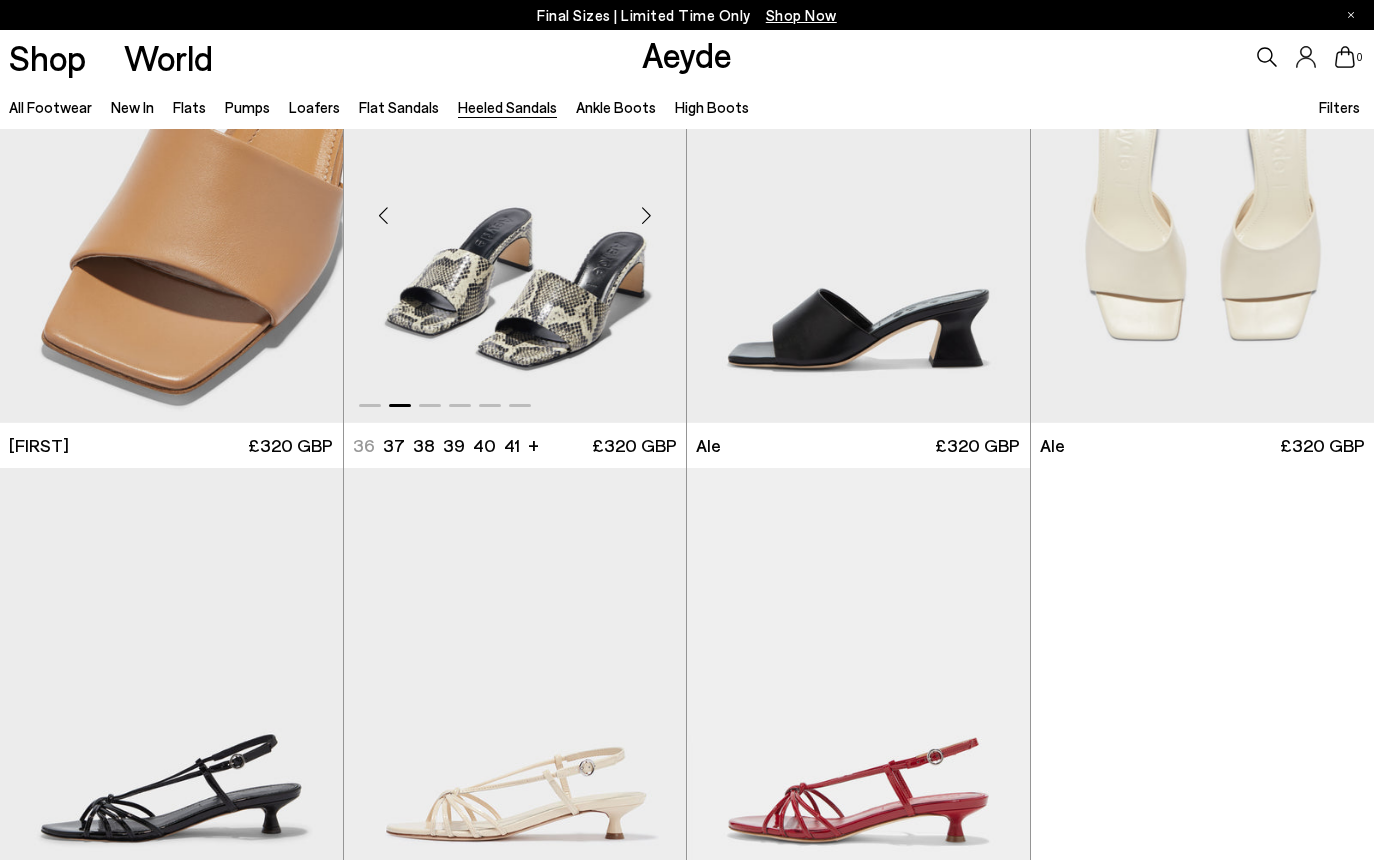 click at bounding box center (646, 215) 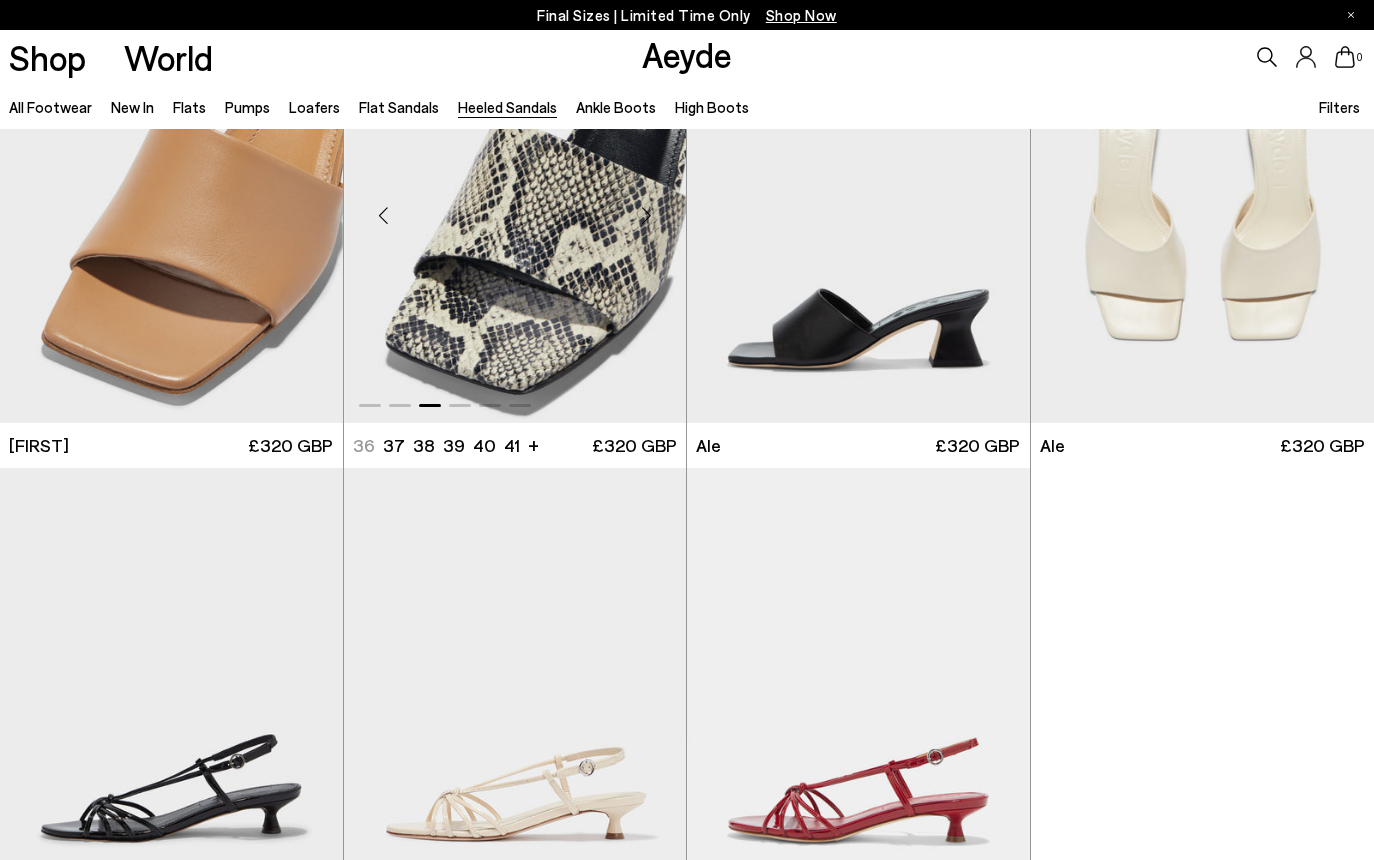 click at bounding box center [646, 215] 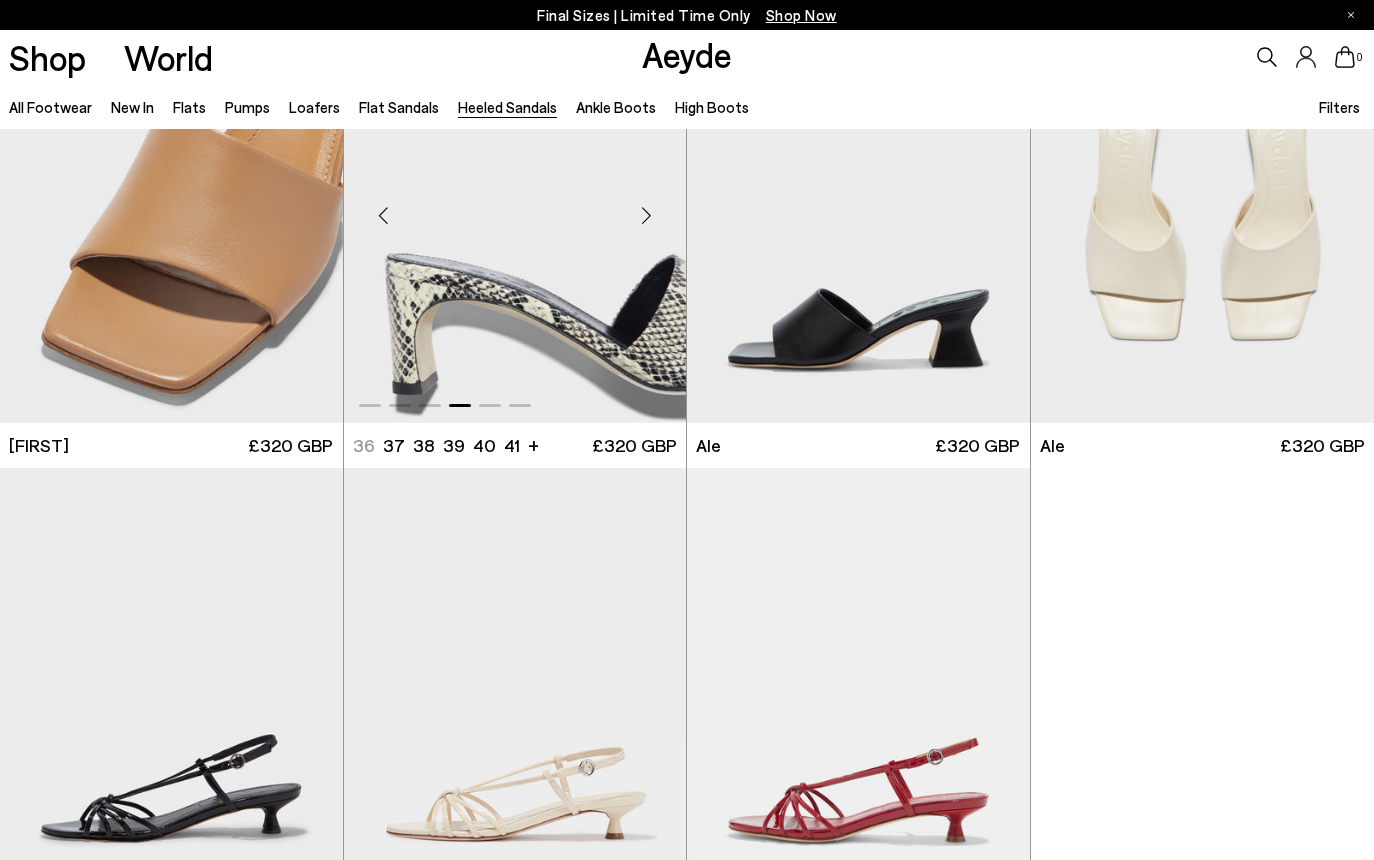 click at bounding box center (646, 215) 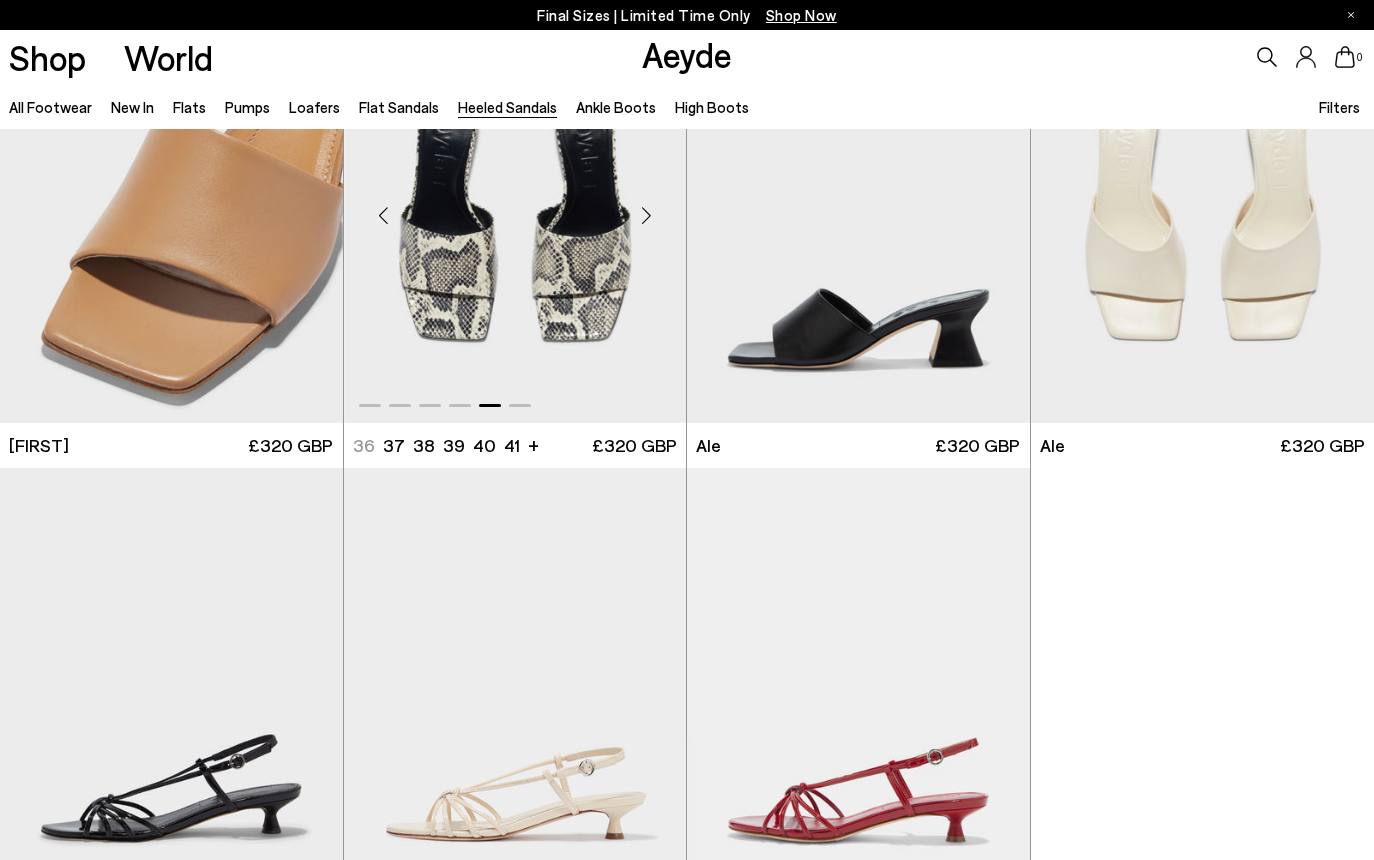 click at bounding box center [646, 215] 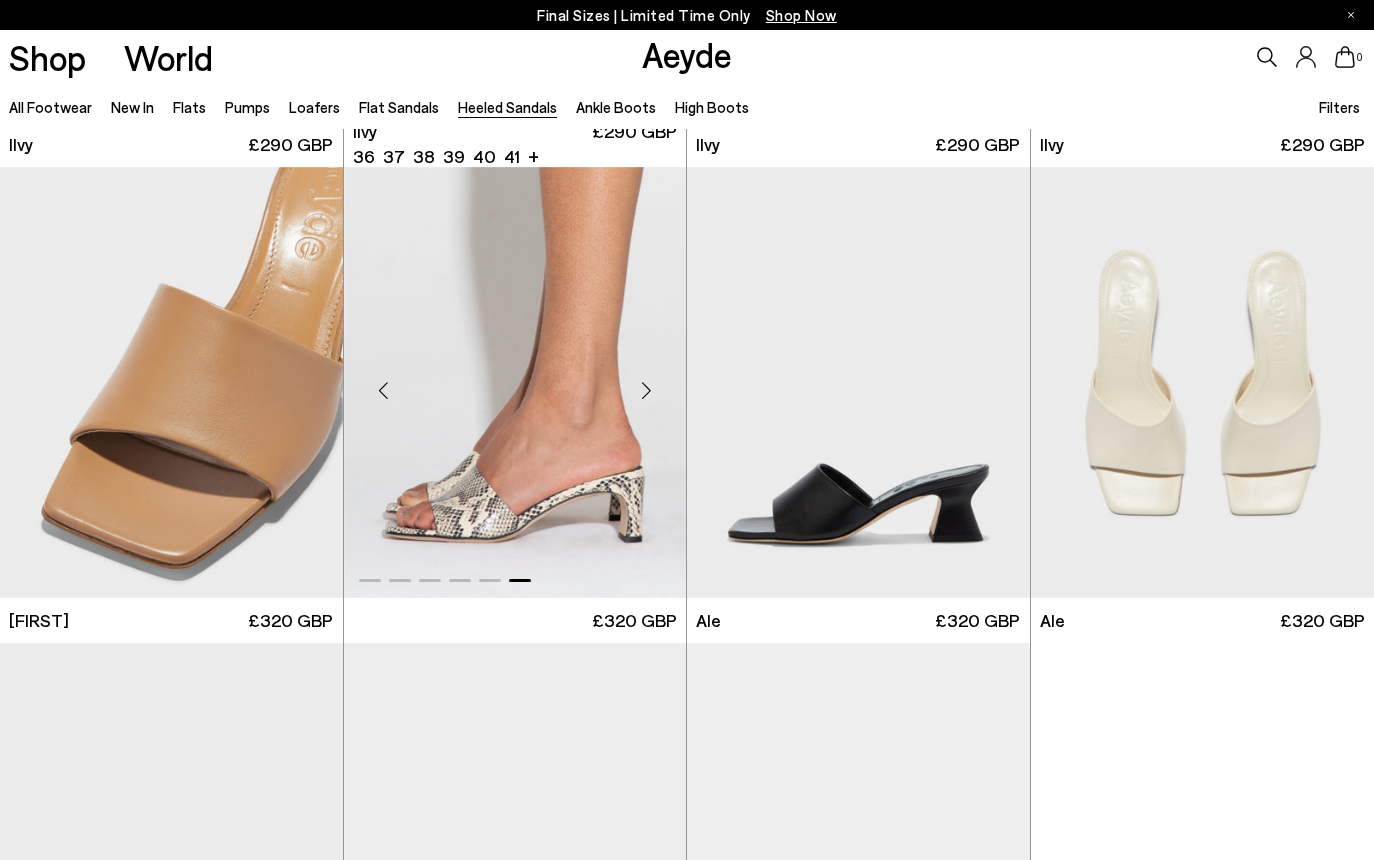 scroll, scrollTop: 3664, scrollLeft: 0, axis: vertical 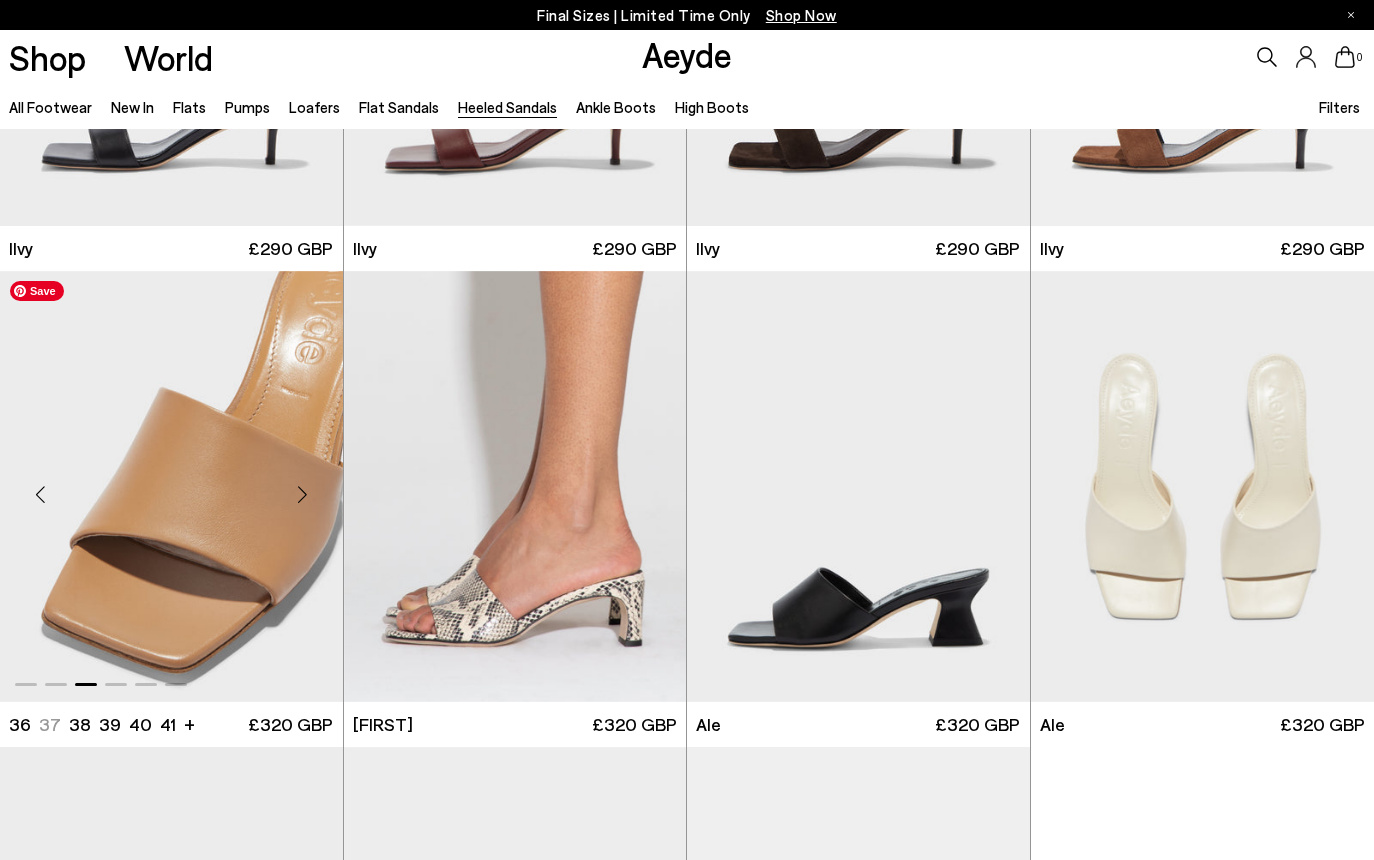 click at bounding box center [171, 486] 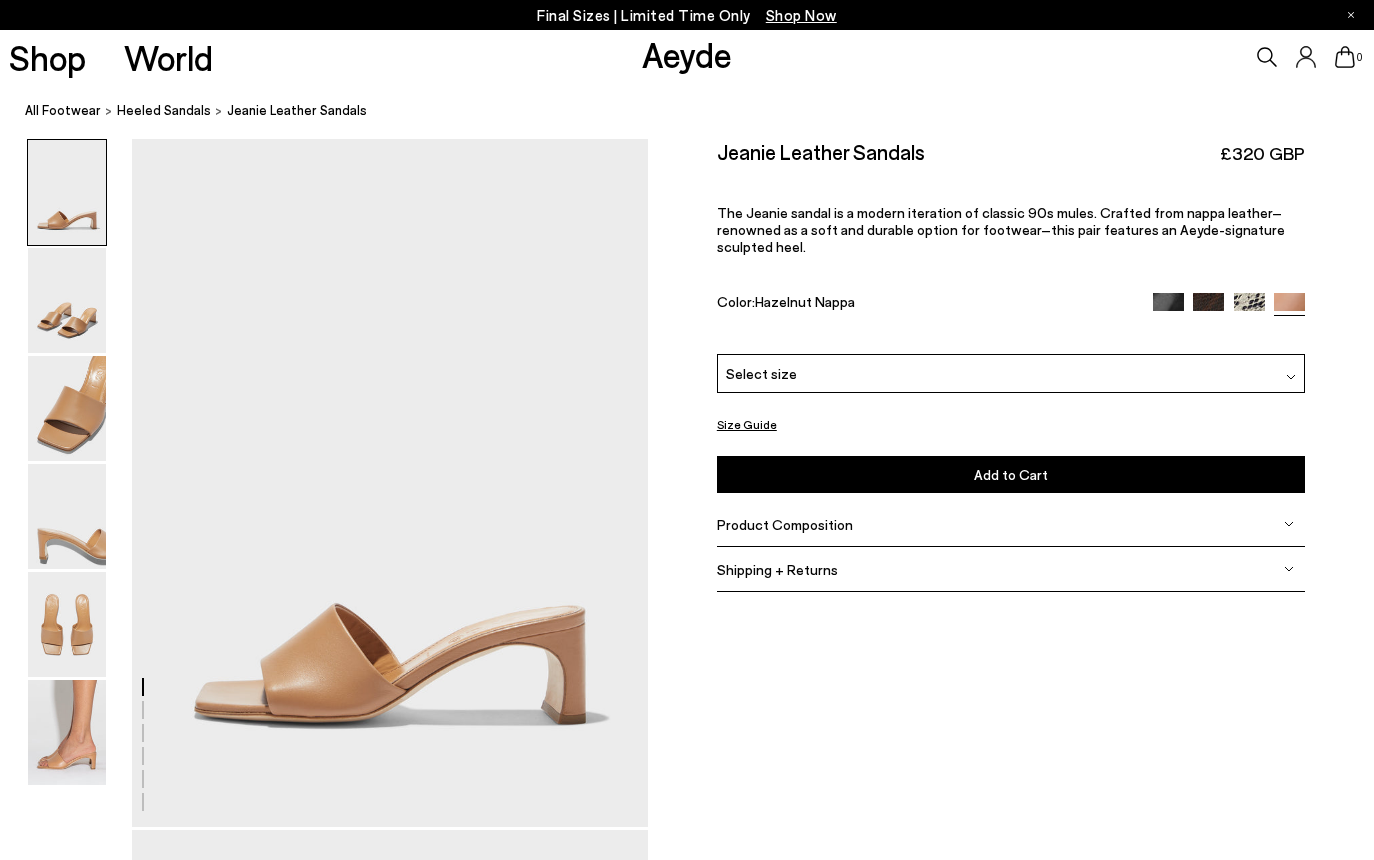 scroll, scrollTop: 0, scrollLeft: 0, axis: both 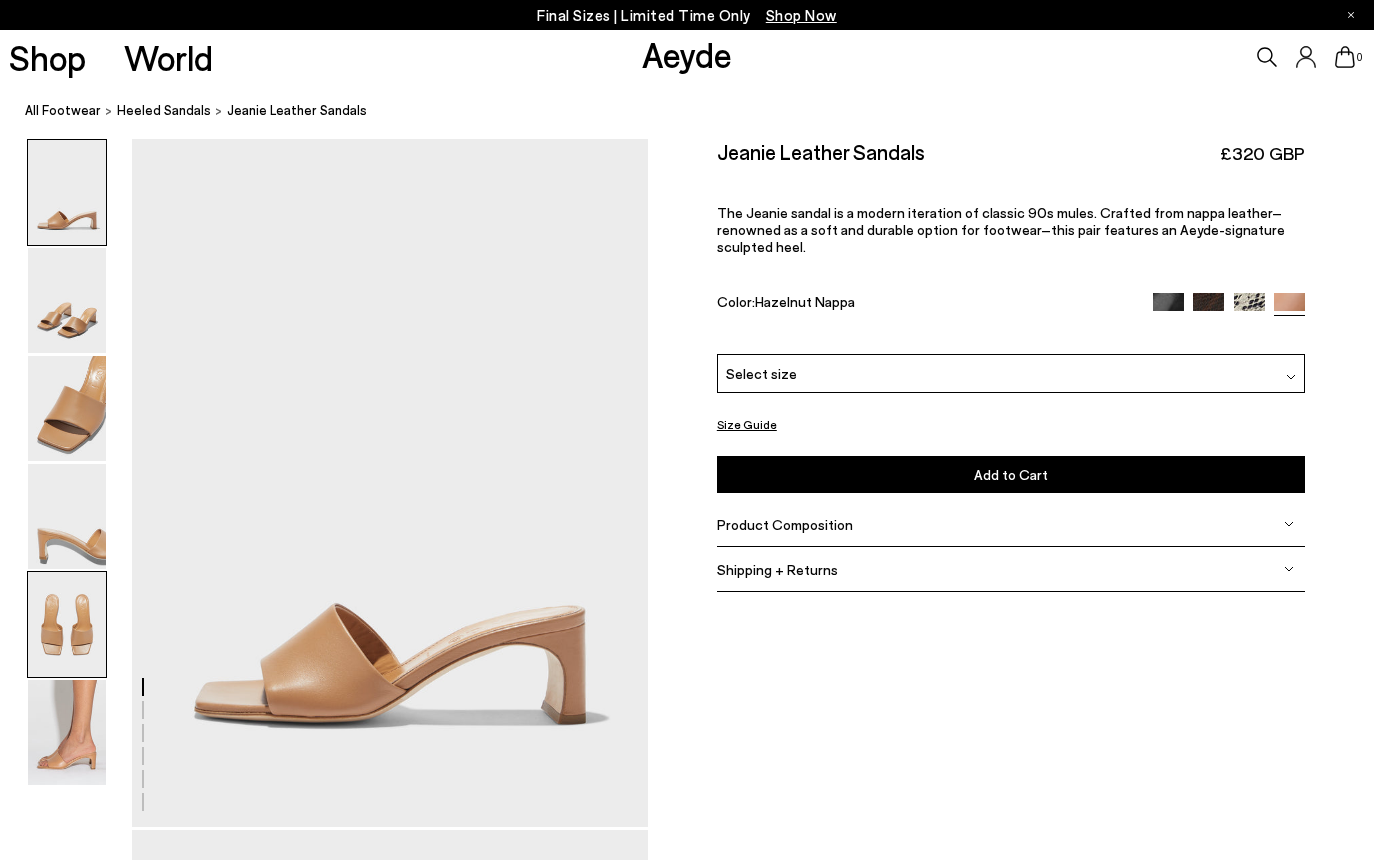 click at bounding box center [67, 624] 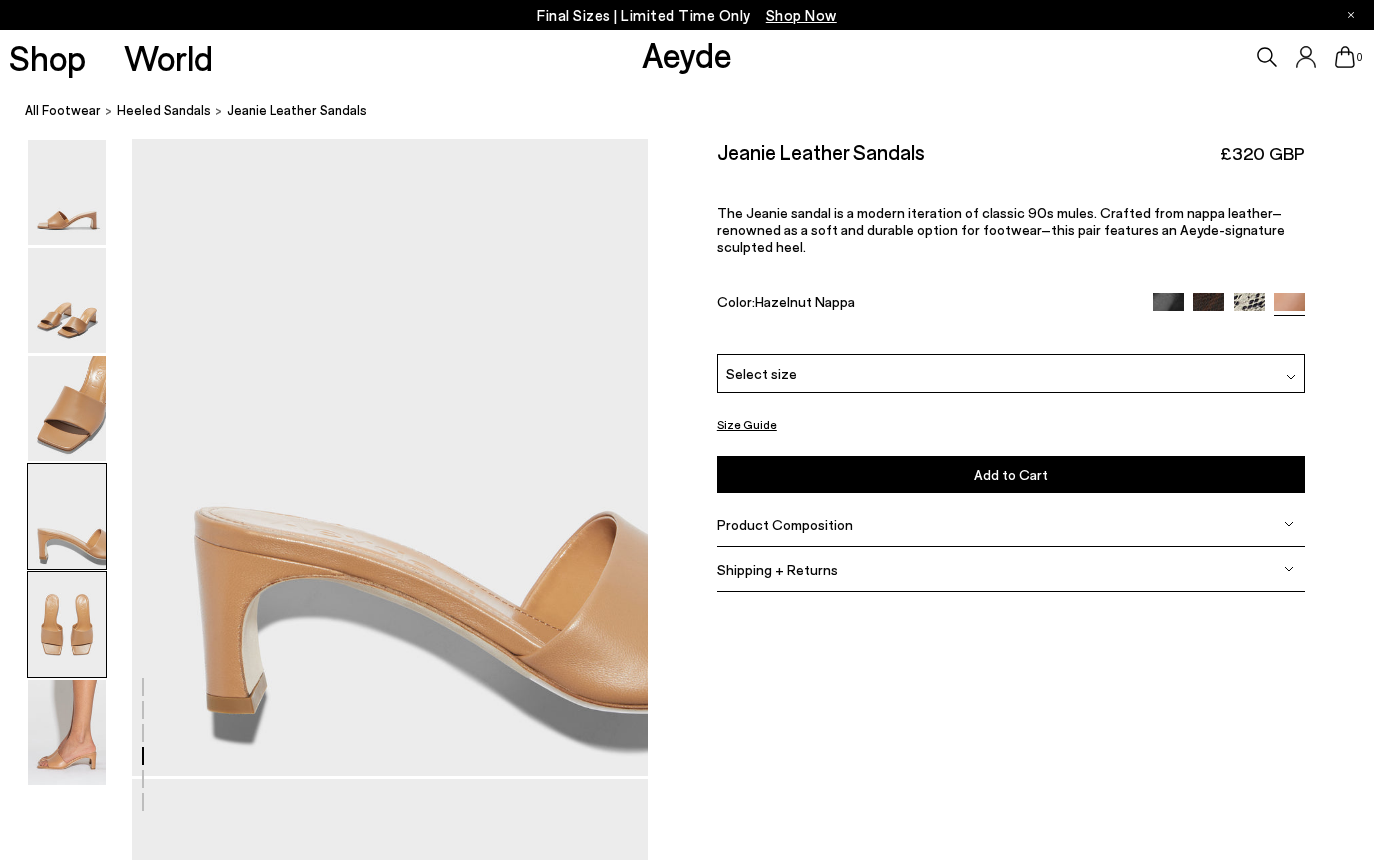 scroll, scrollTop: 2766, scrollLeft: 0, axis: vertical 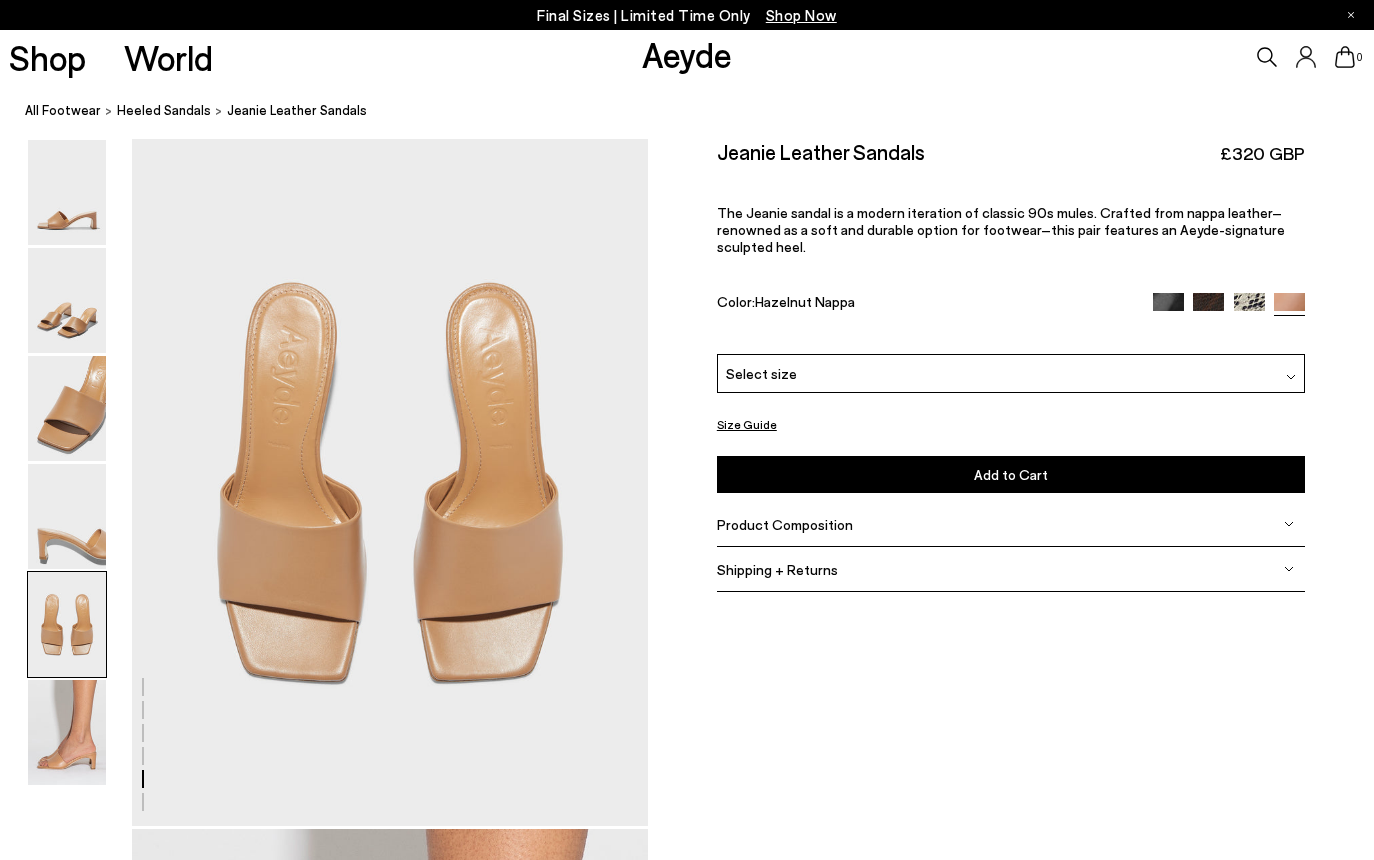 click at bounding box center (67, 624) 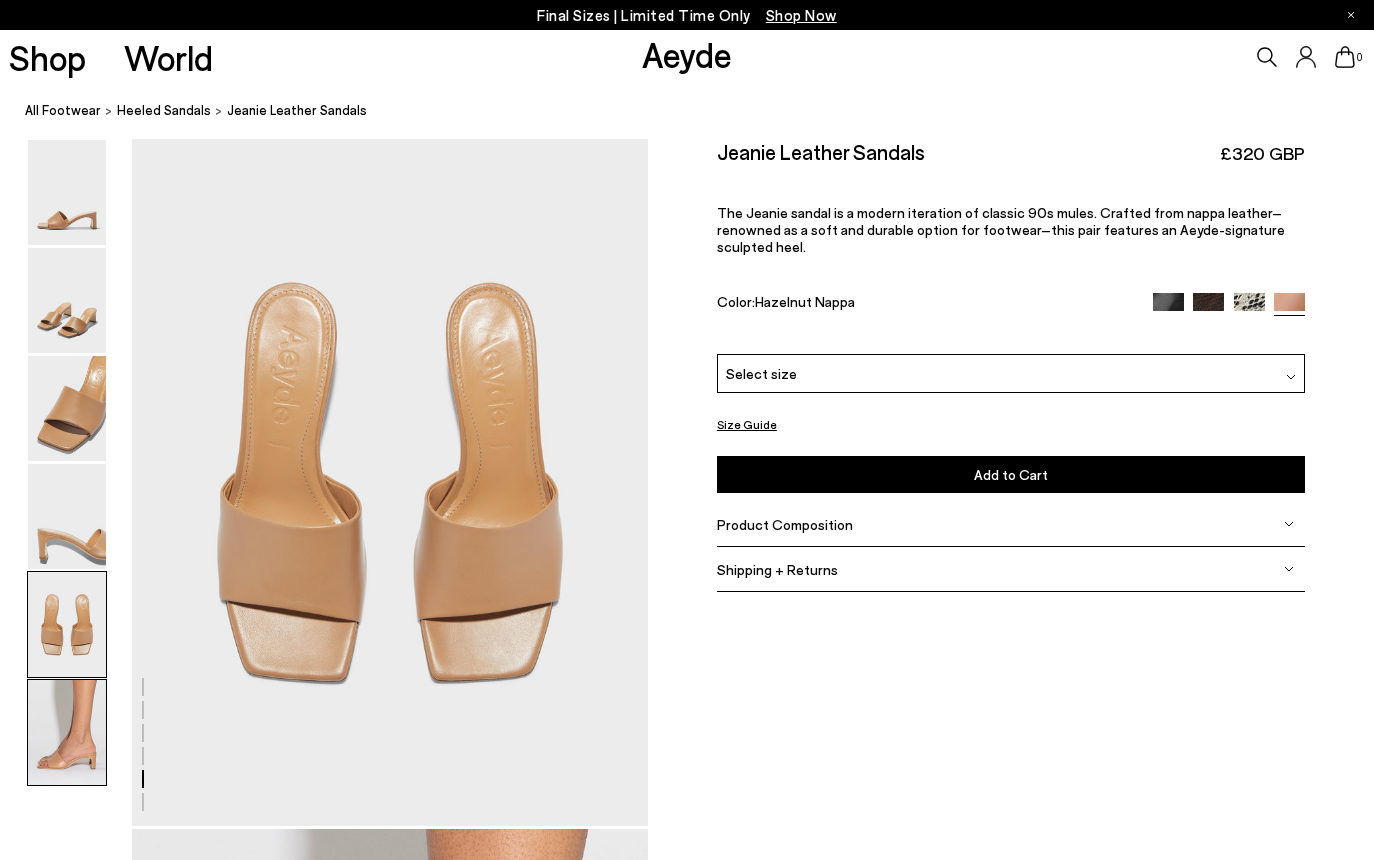 click at bounding box center (67, 732) 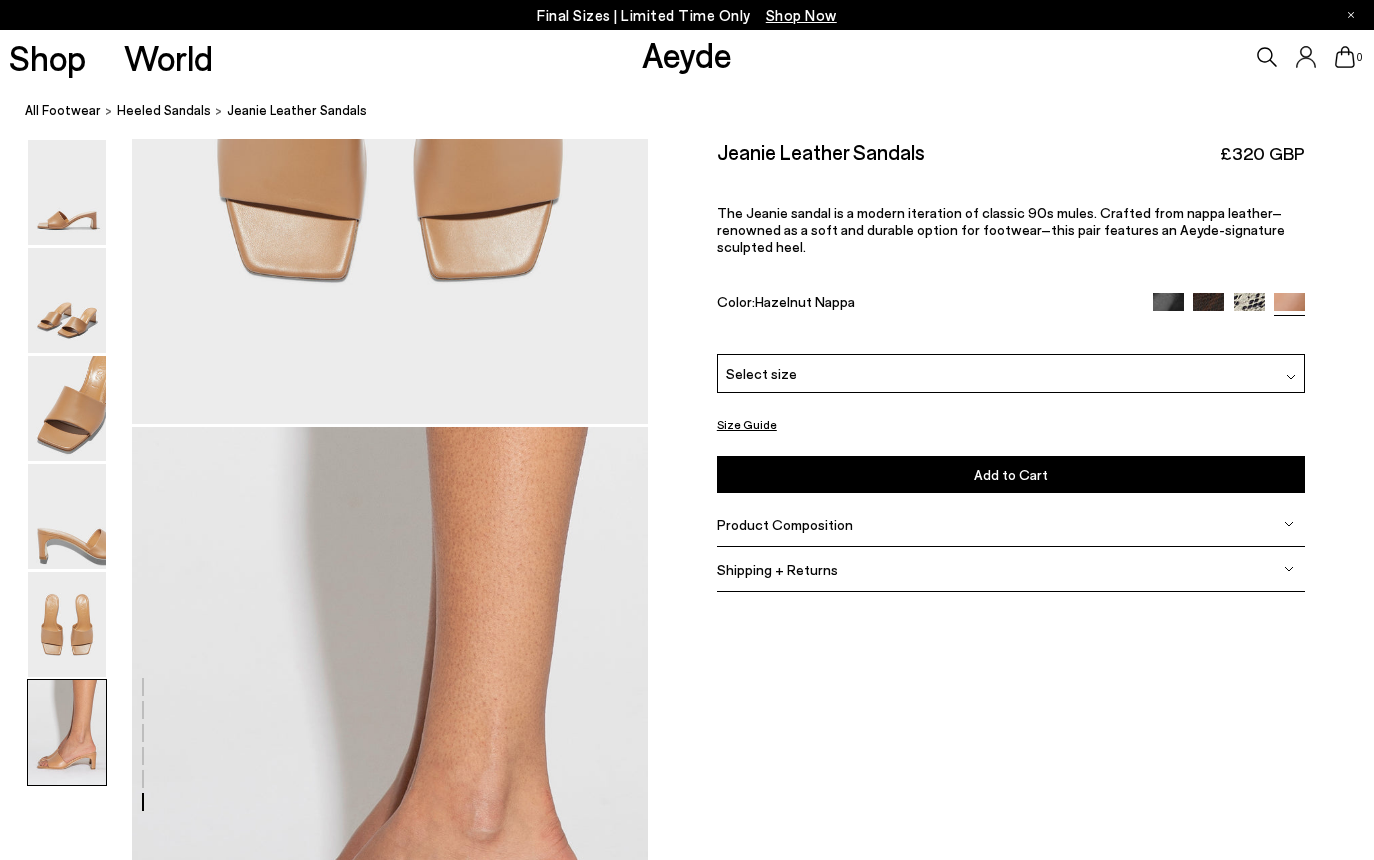 scroll, scrollTop: 3595, scrollLeft: 0, axis: vertical 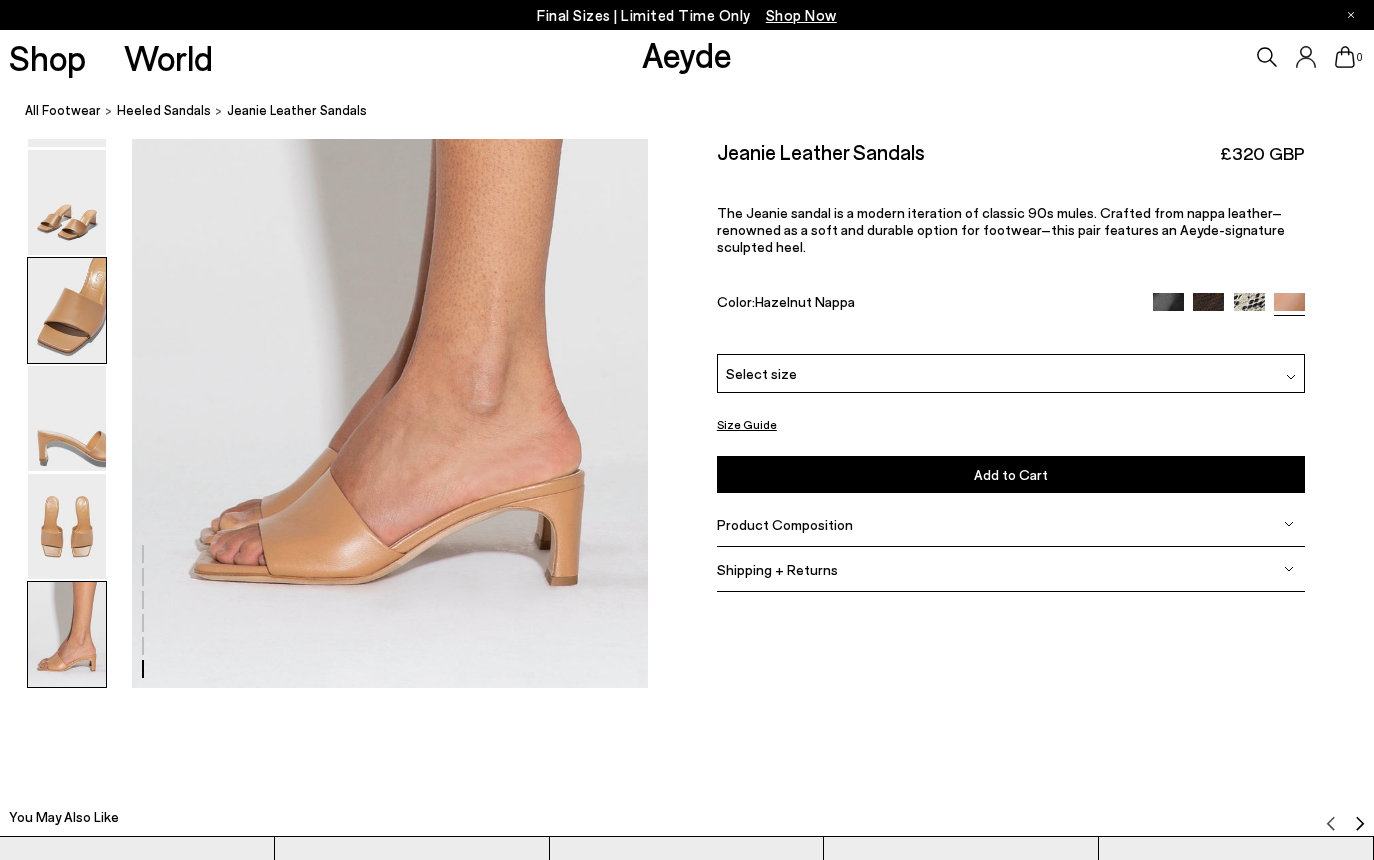 click at bounding box center (67, 310) 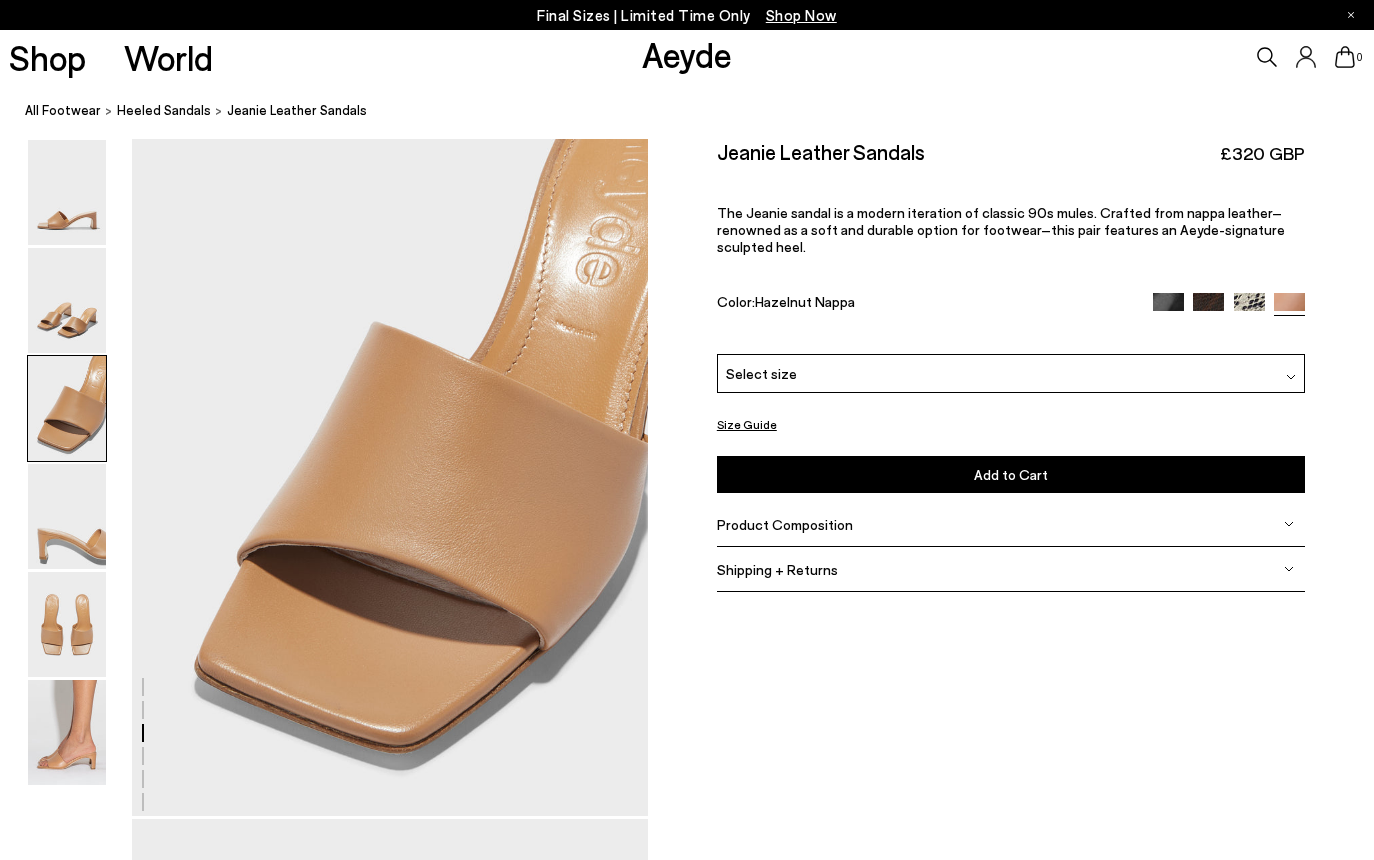 scroll, scrollTop: 1384, scrollLeft: 0, axis: vertical 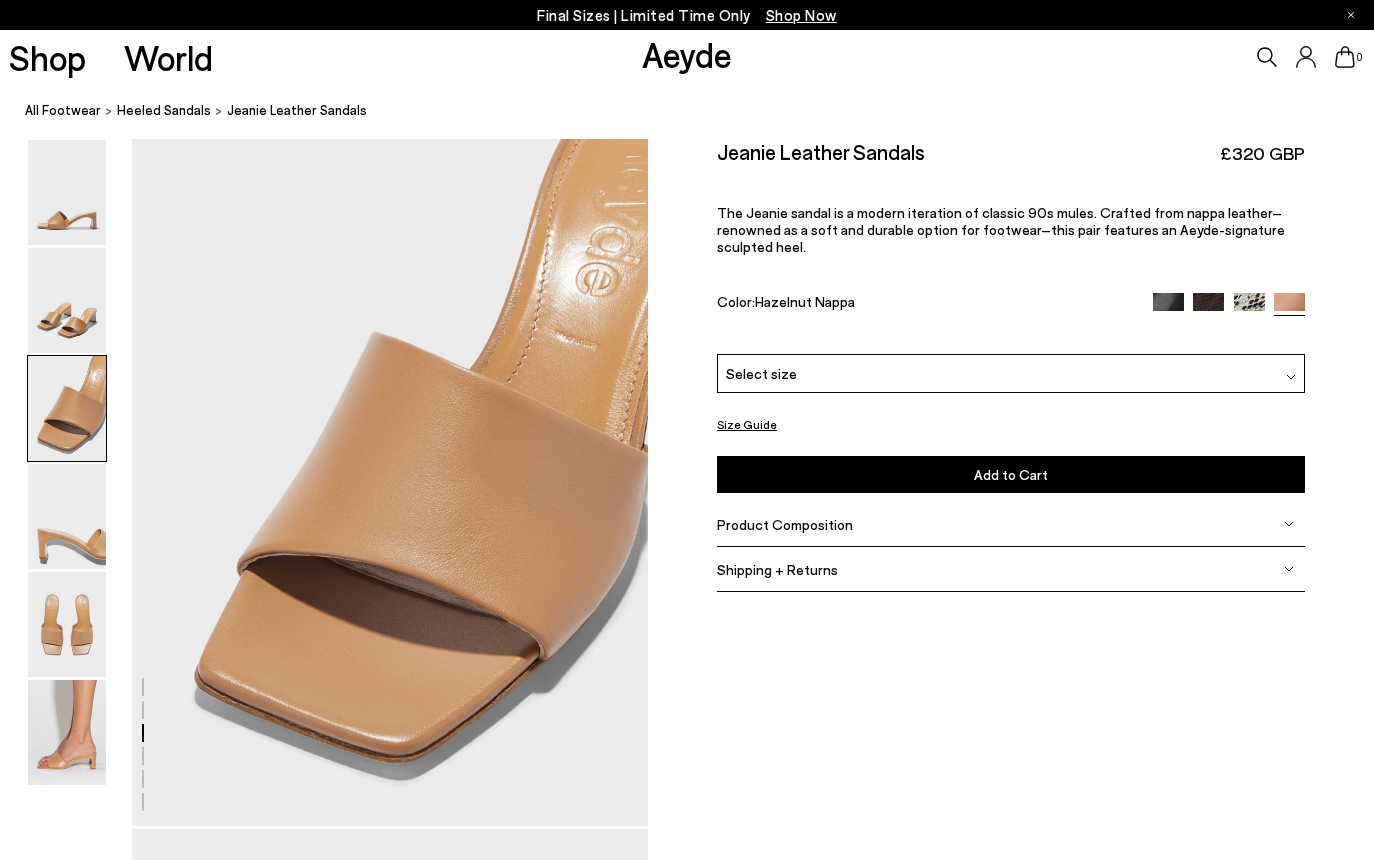 click at bounding box center (1249, 308) 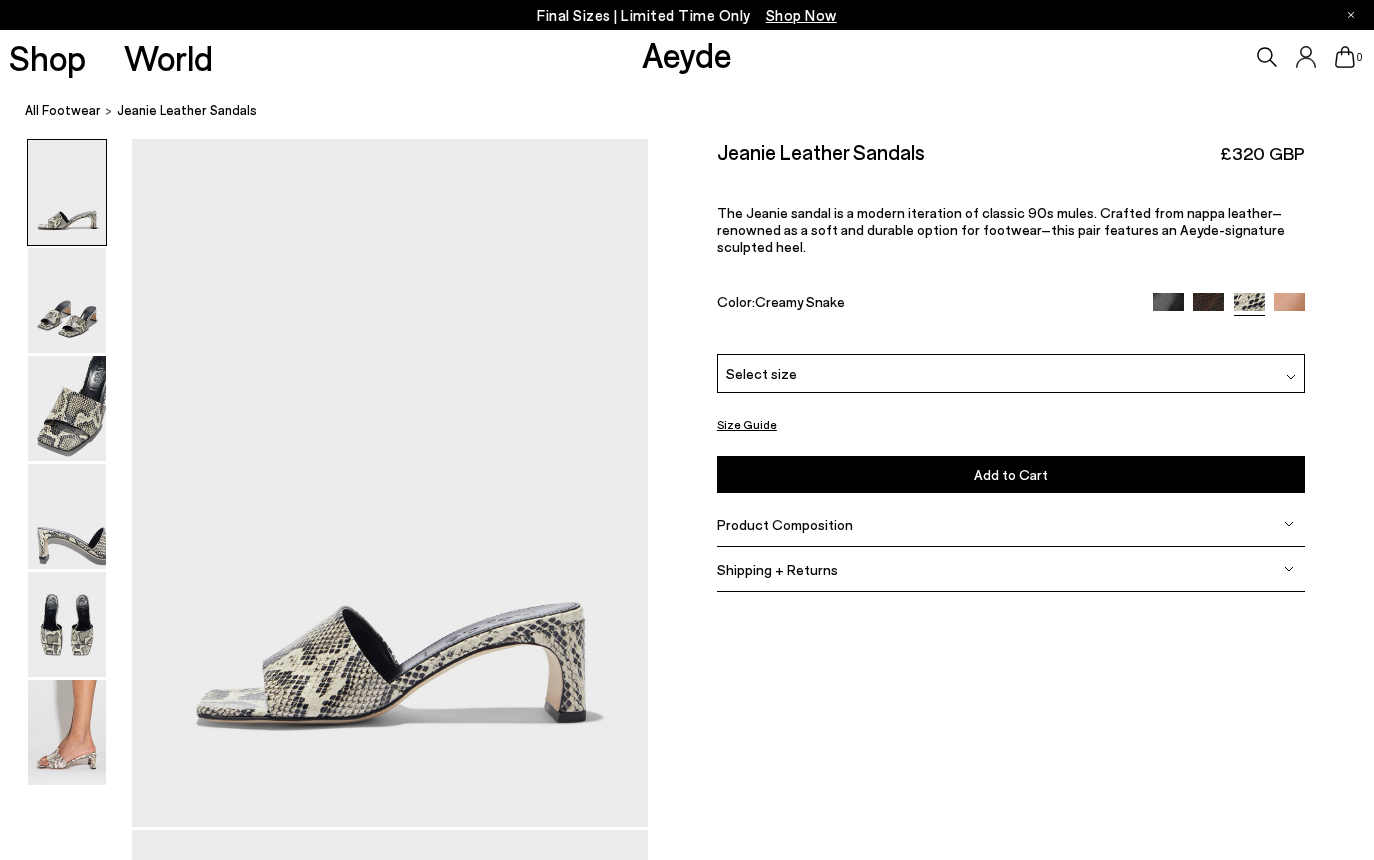 scroll, scrollTop: 0, scrollLeft: 0, axis: both 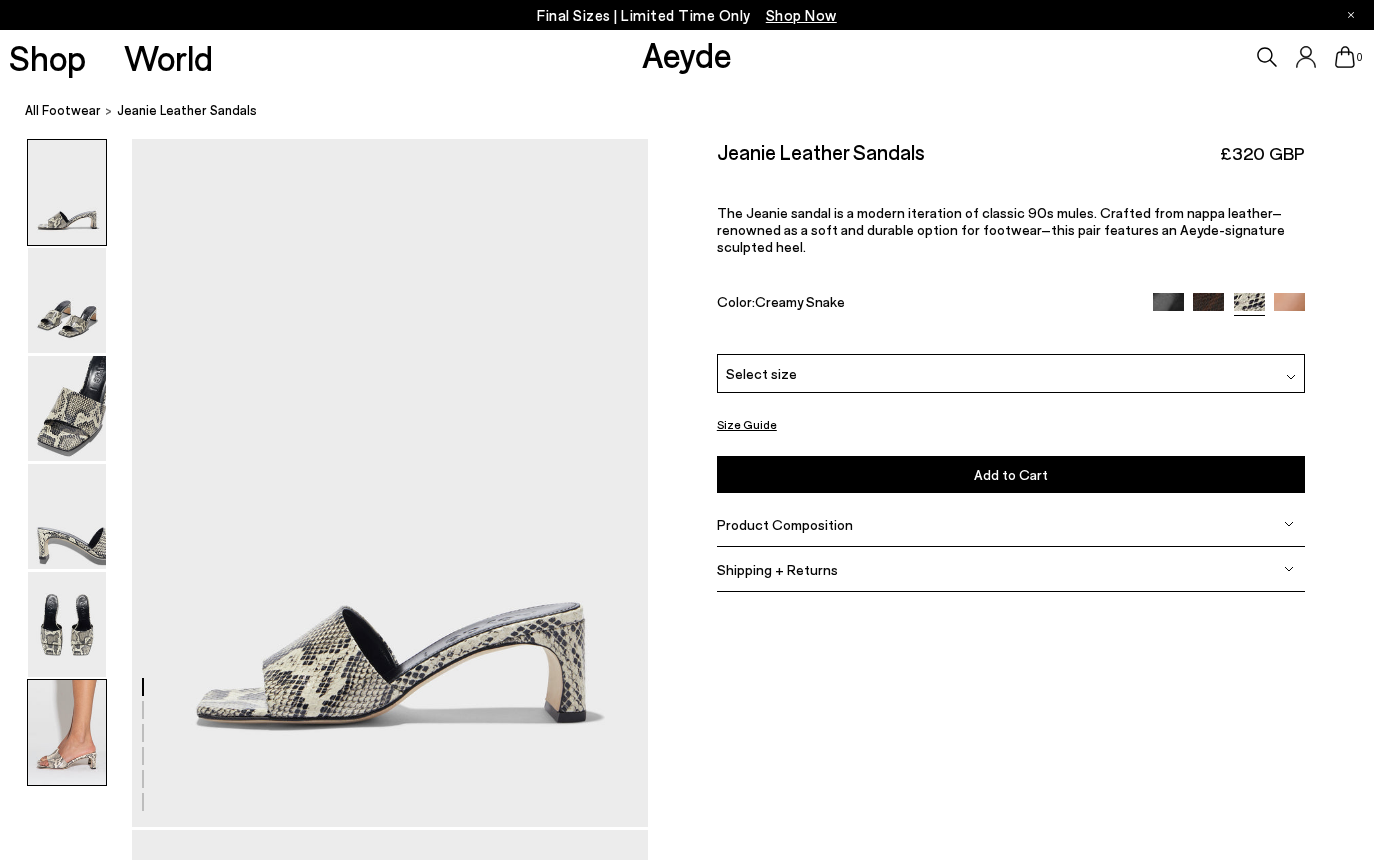 click at bounding box center [67, 732] 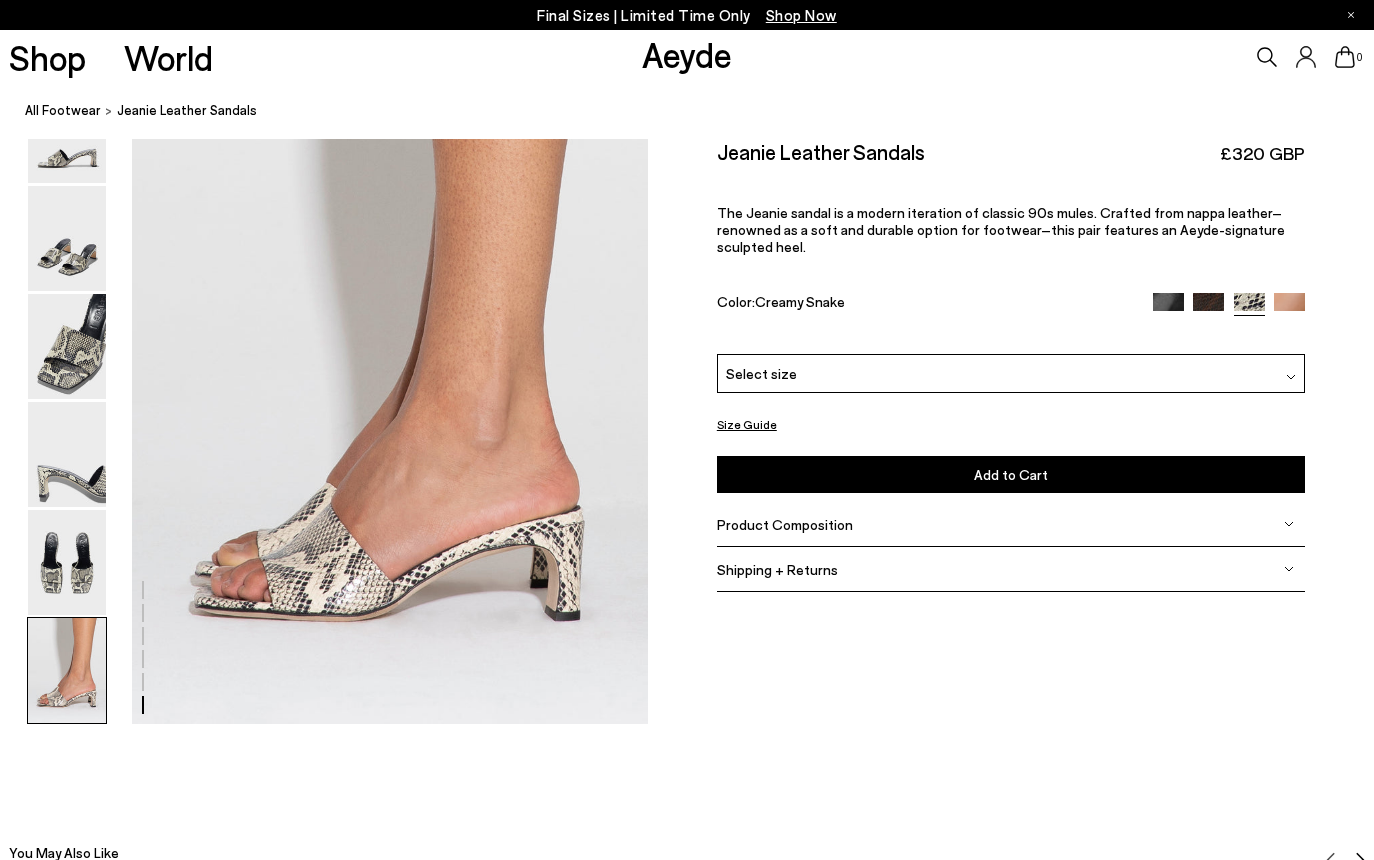 scroll, scrollTop: 3595, scrollLeft: 0, axis: vertical 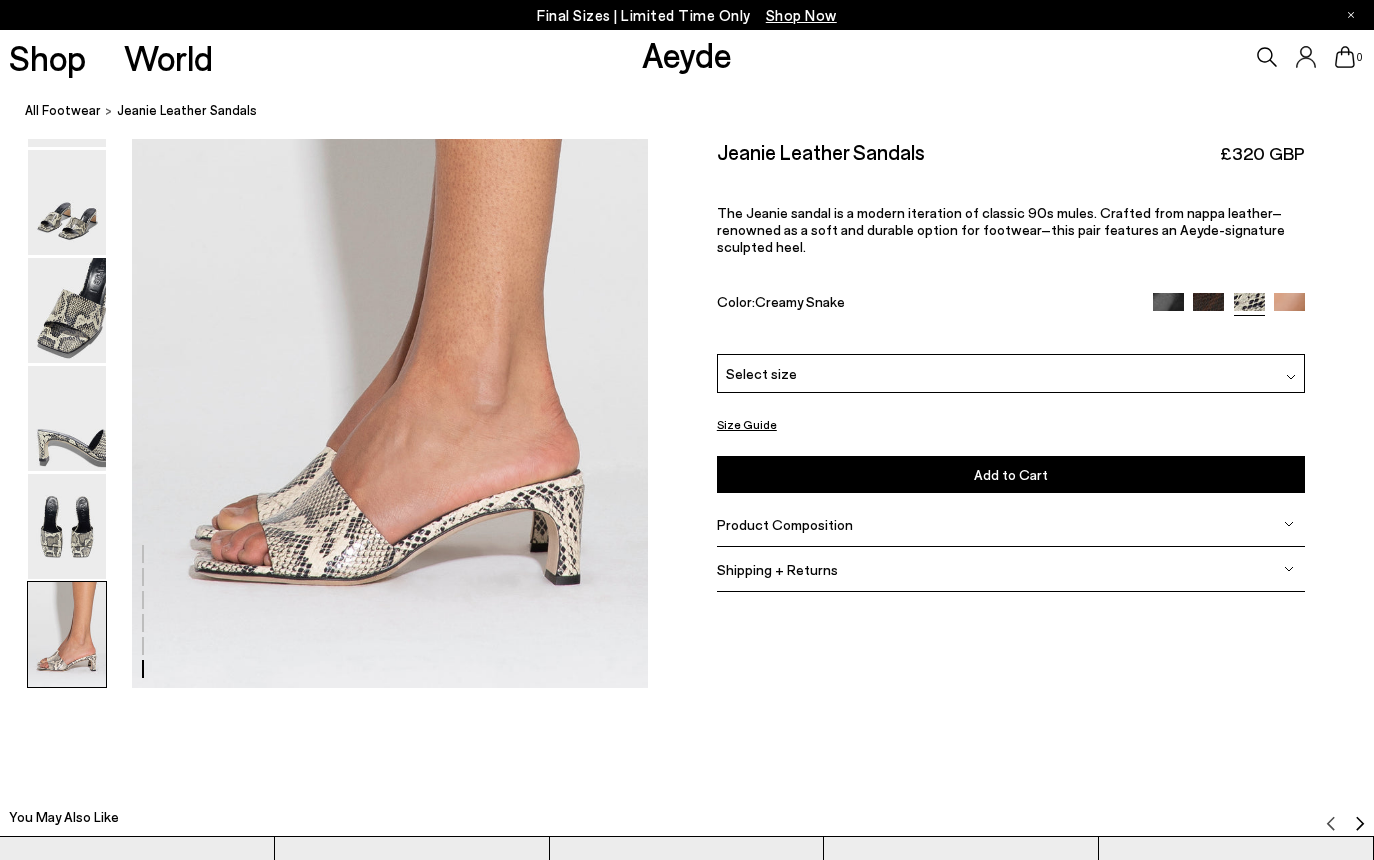 click at bounding box center (67, 634) 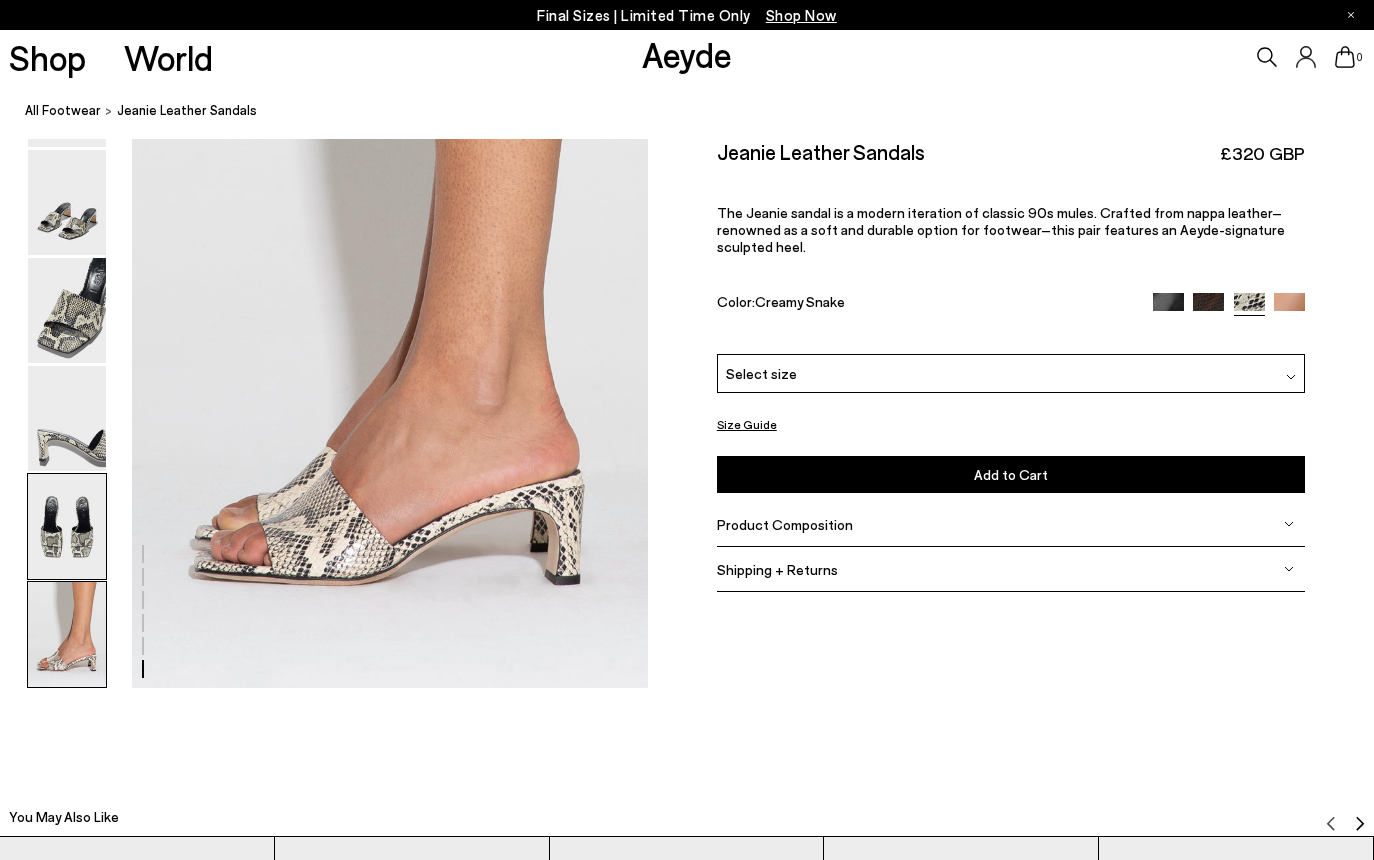 click at bounding box center (67, 526) 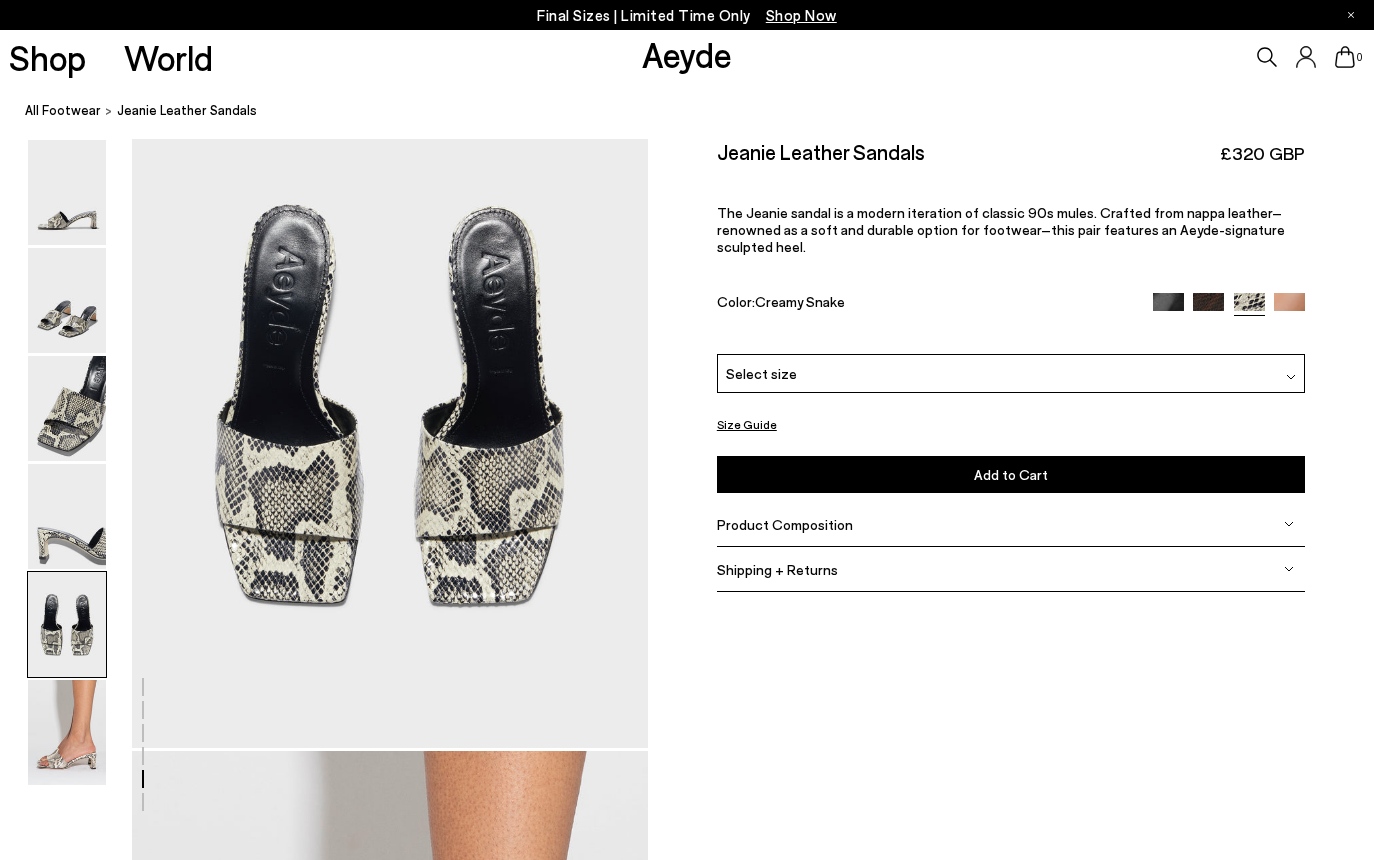 scroll, scrollTop: 2766, scrollLeft: 0, axis: vertical 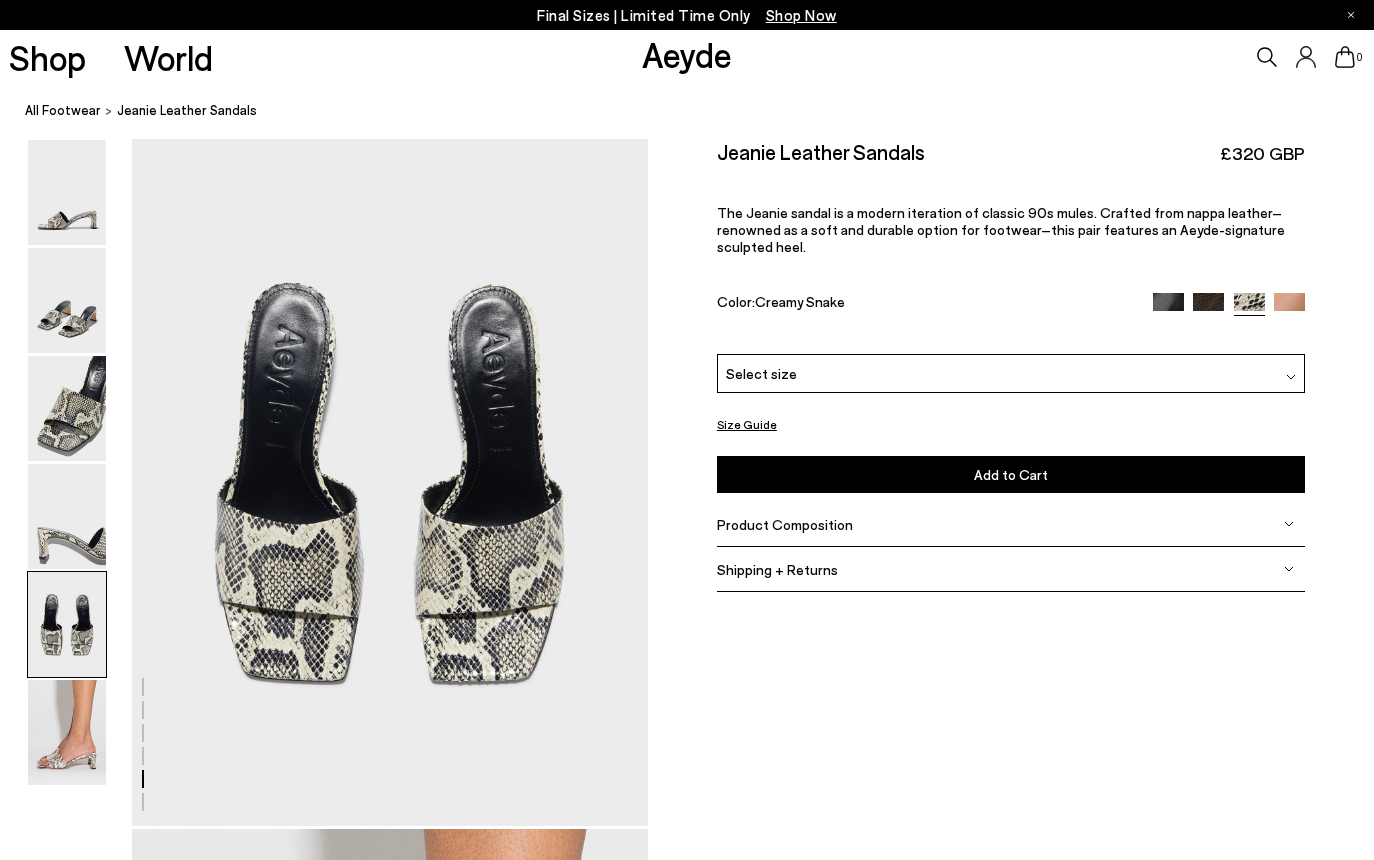 click at bounding box center (1289, 308) 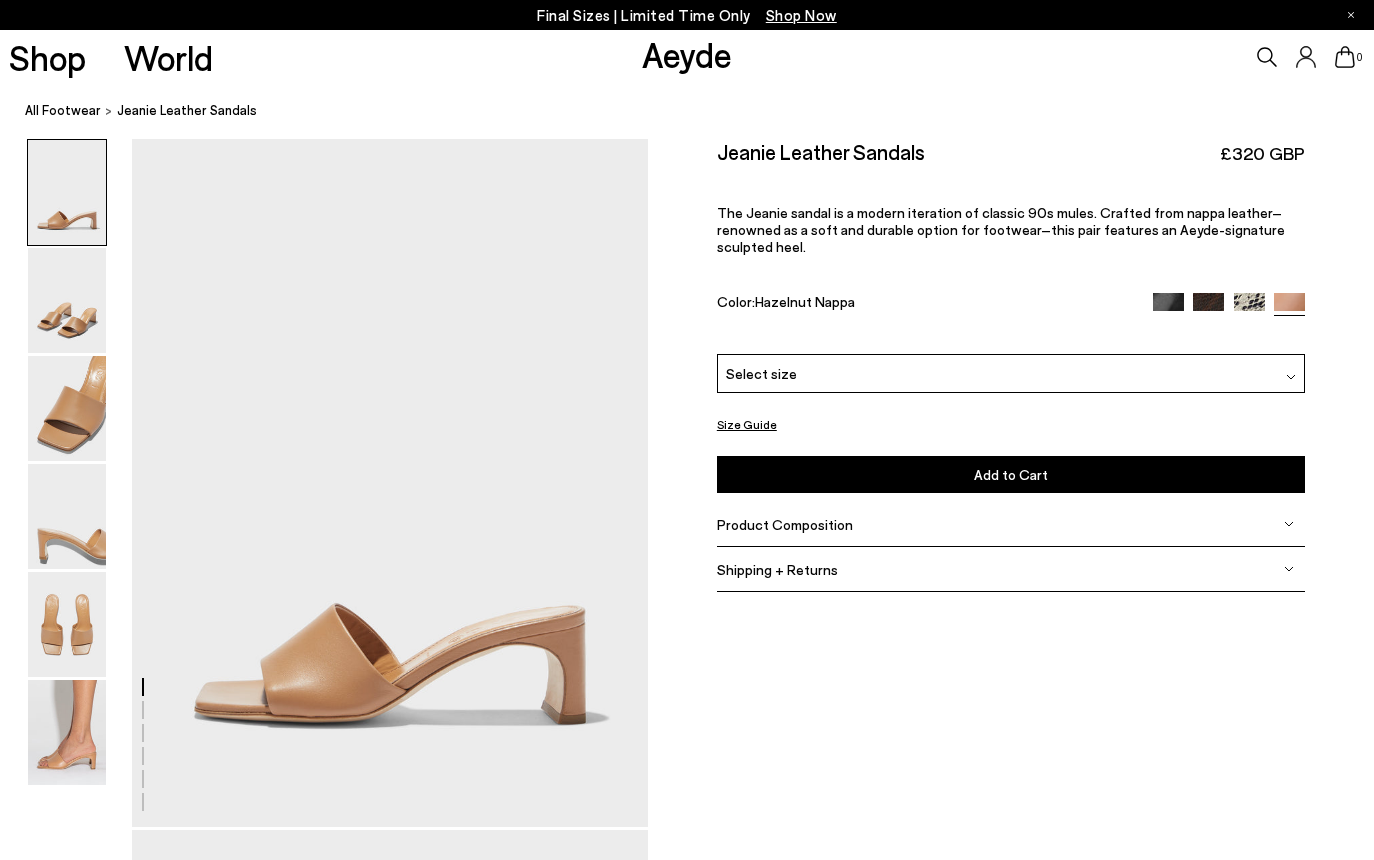 scroll, scrollTop: 0, scrollLeft: 0, axis: both 